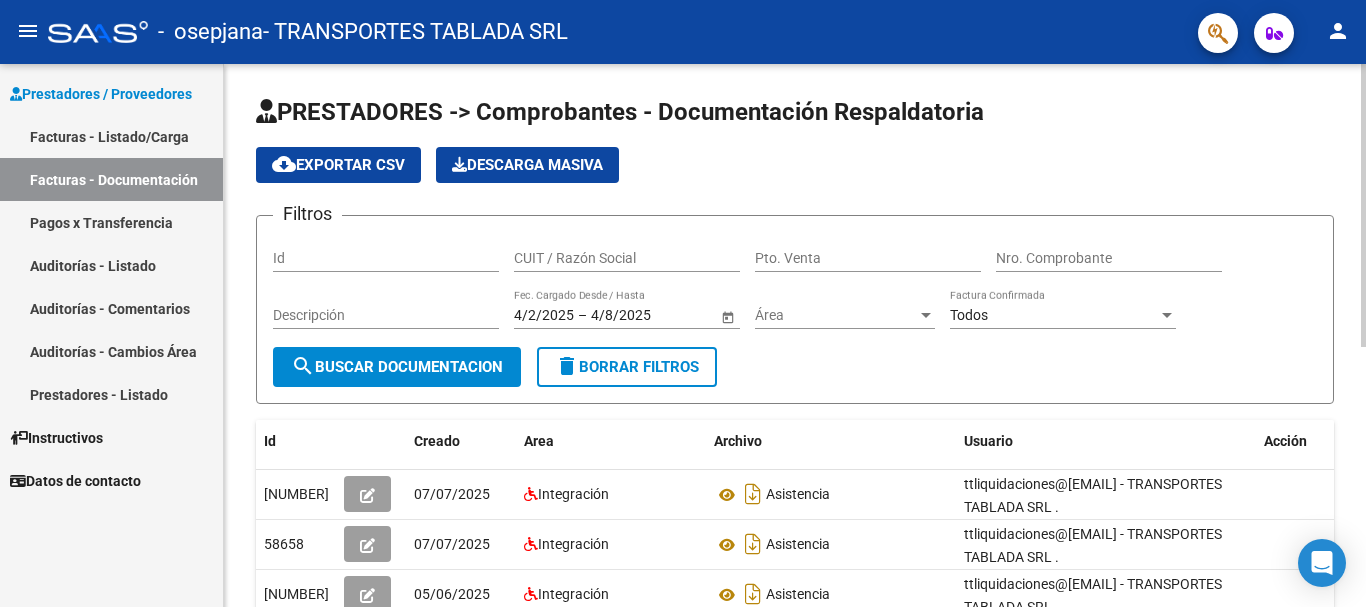 scroll, scrollTop: 0, scrollLeft: 0, axis: both 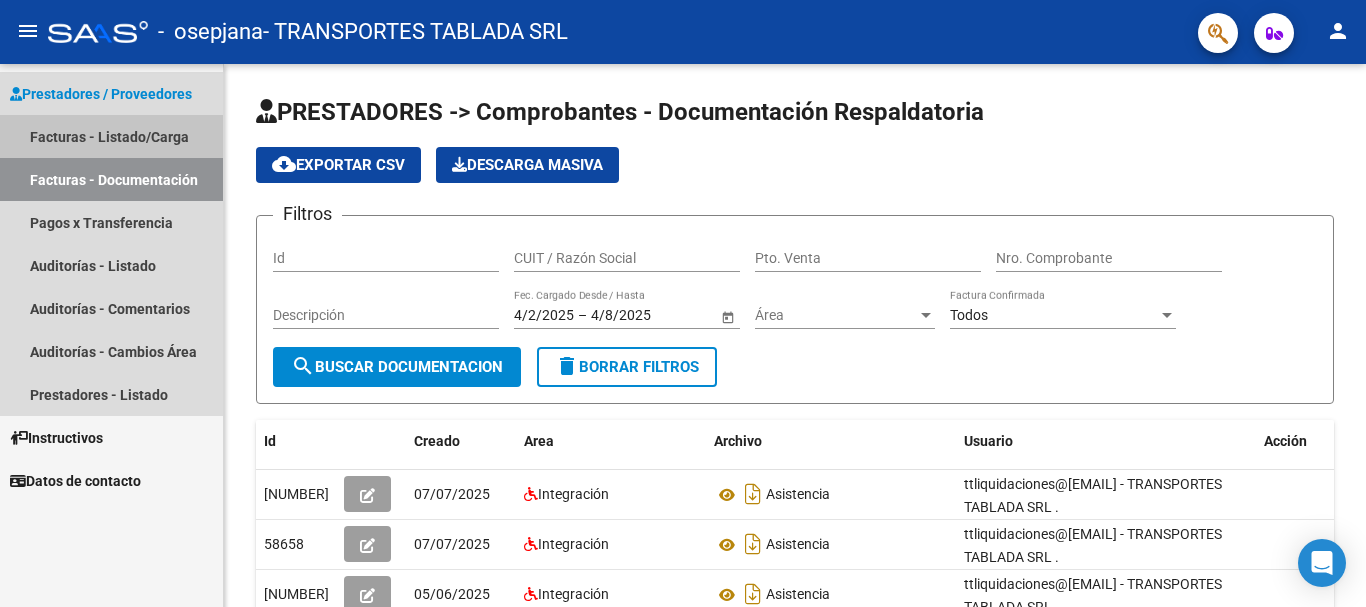 click on "Facturas - Listado/Carga" at bounding box center (111, 136) 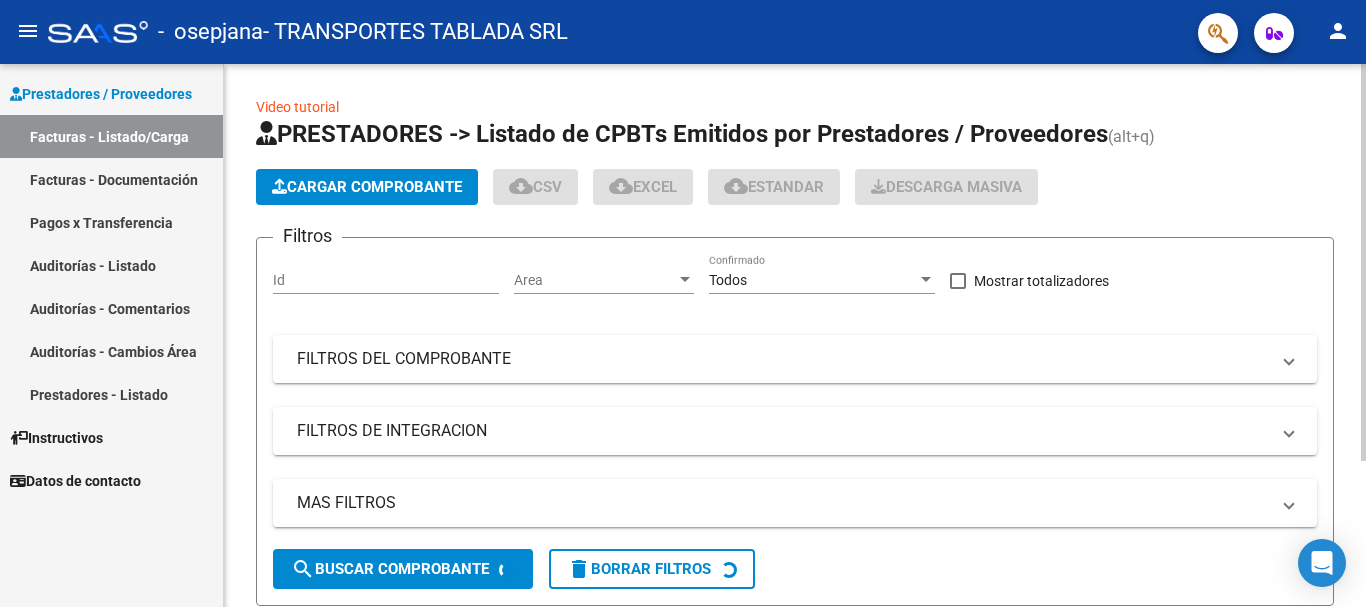 click on "Cargar Comprobante" 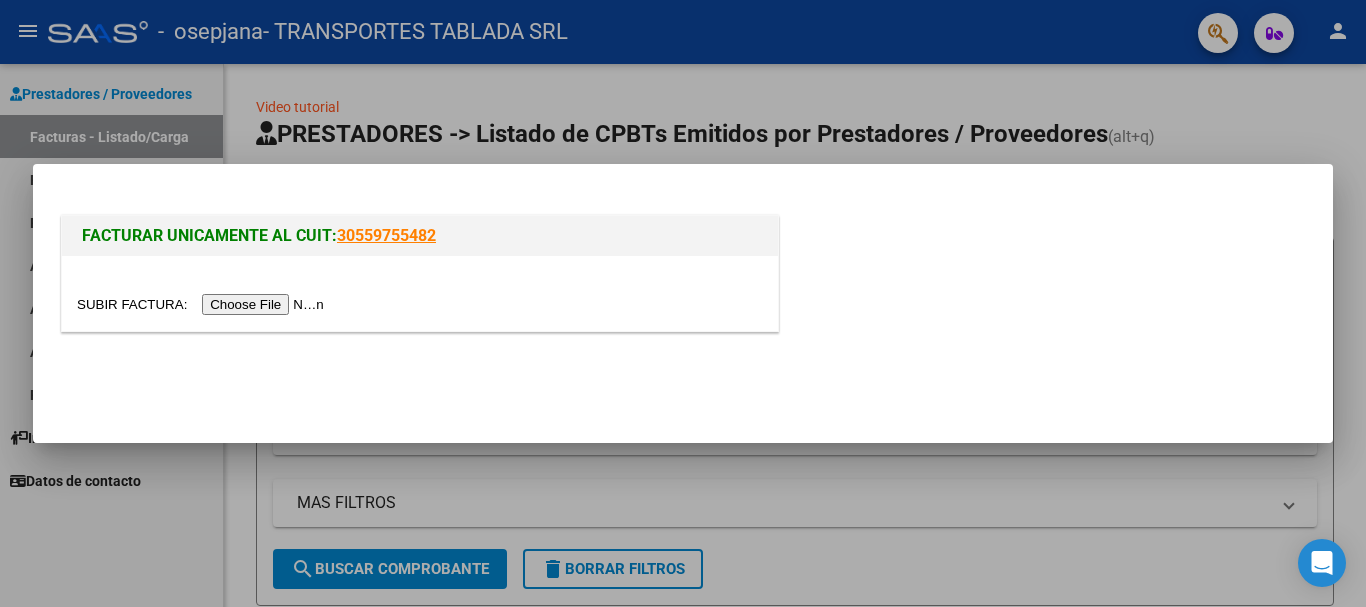 click at bounding box center [203, 304] 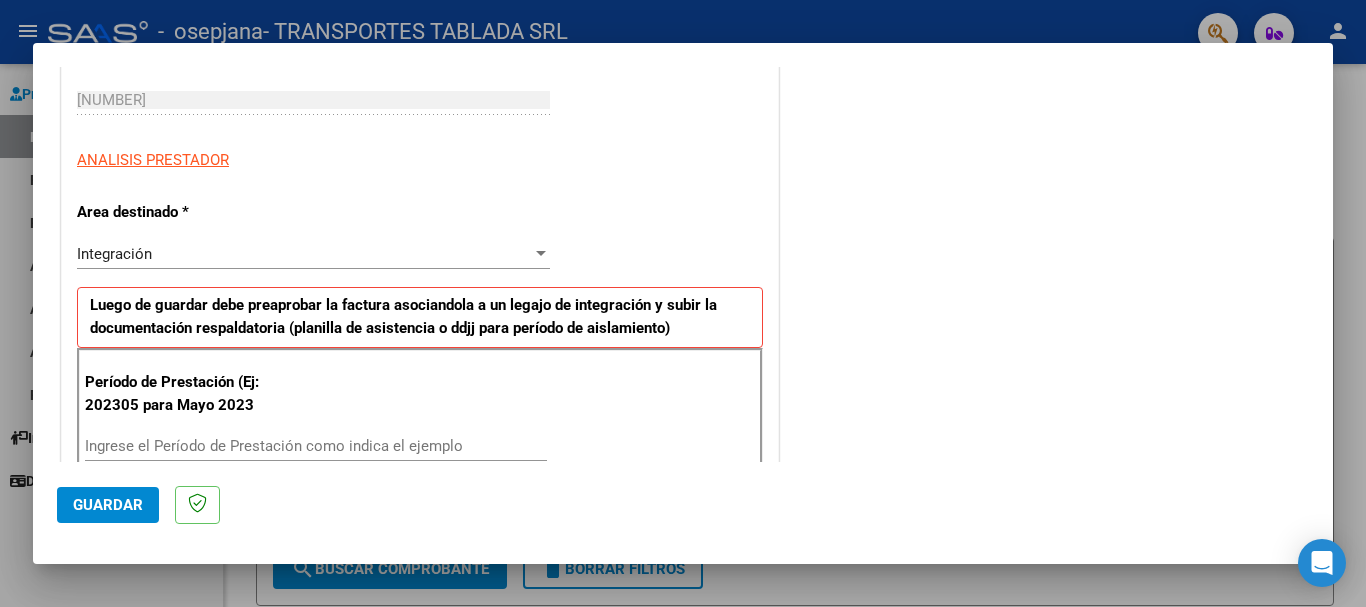 scroll, scrollTop: 400, scrollLeft: 0, axis: vertical 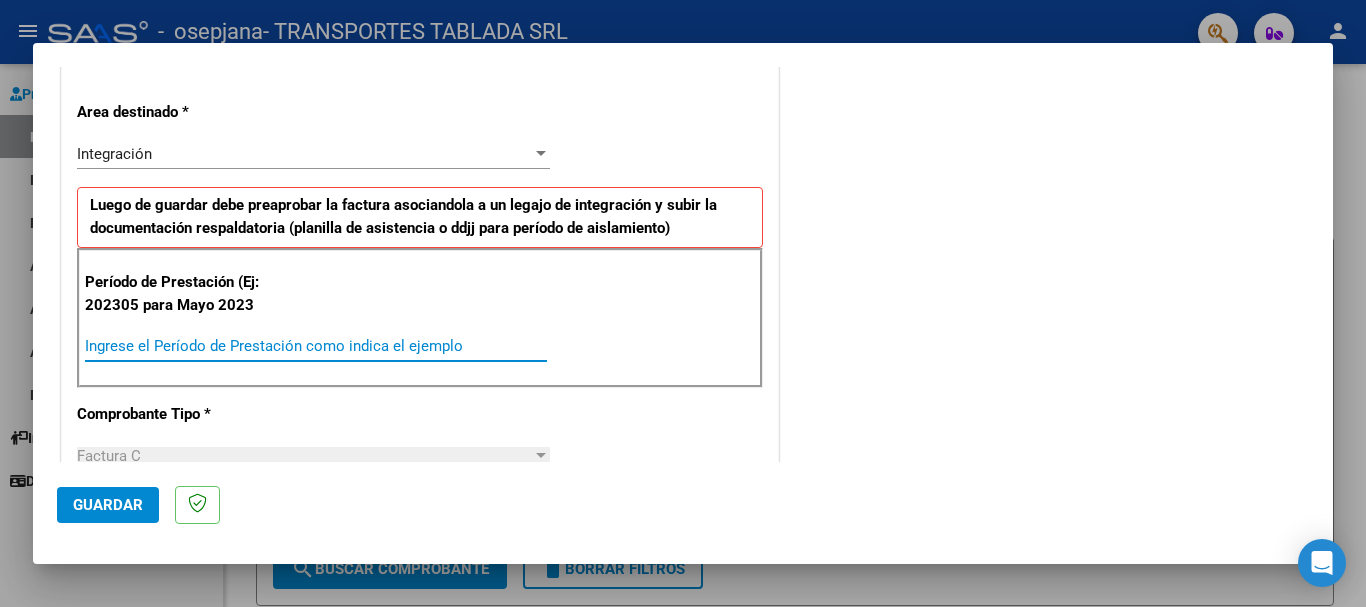click on "Ingrese el Período de Prestación como indica el ejemplo" at bounding box center (316, 346) 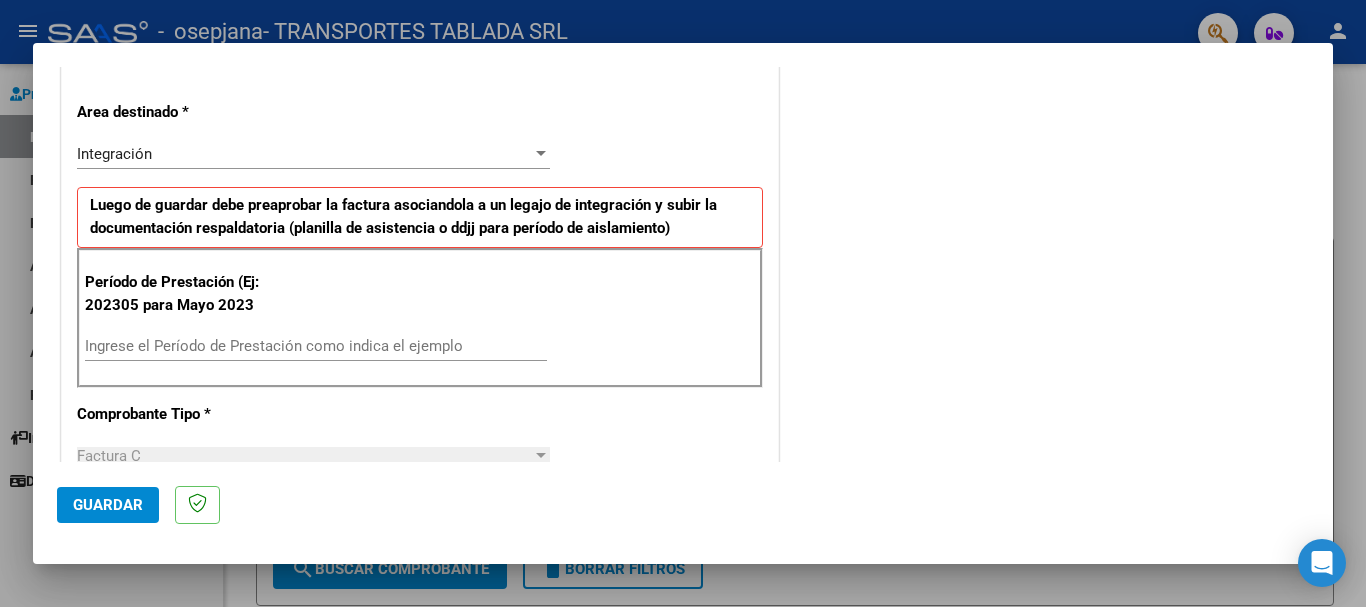 scroll, scrollTop: 500, scrollLeft: 0, axis: vertical 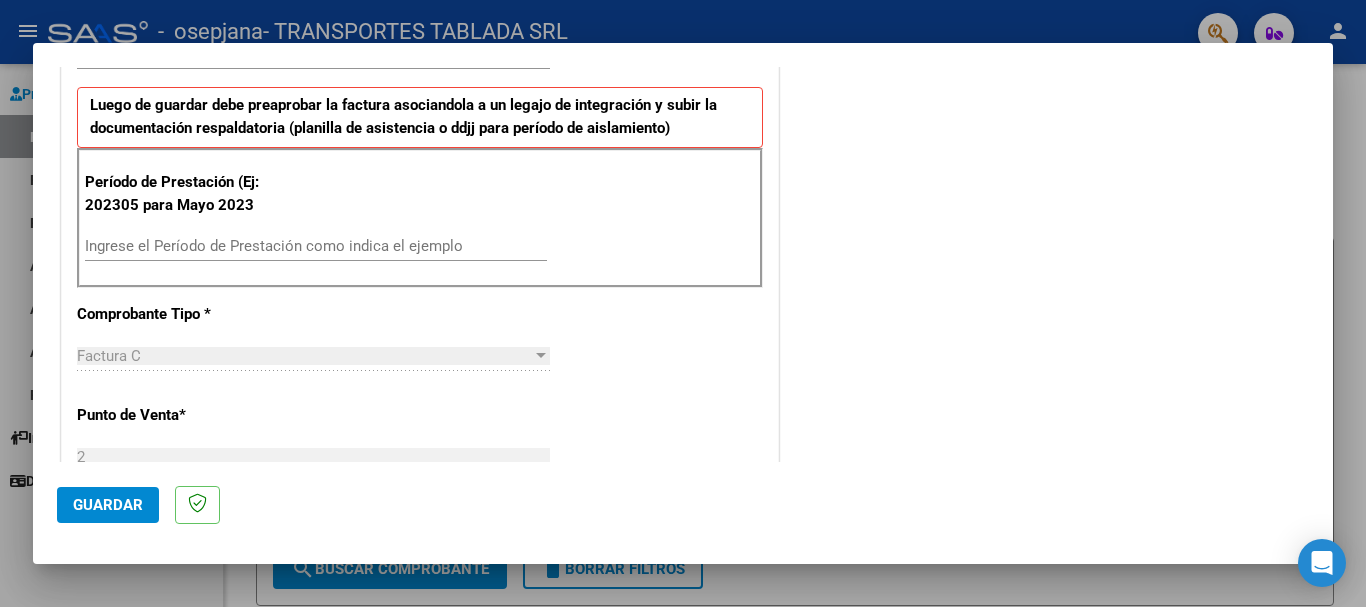 click on "Período de Prestación (Ej: 202305 para Mayo 2023    Ingrese el Período de Prestación como indica el ejemplo" at bounding box center [420, 218] 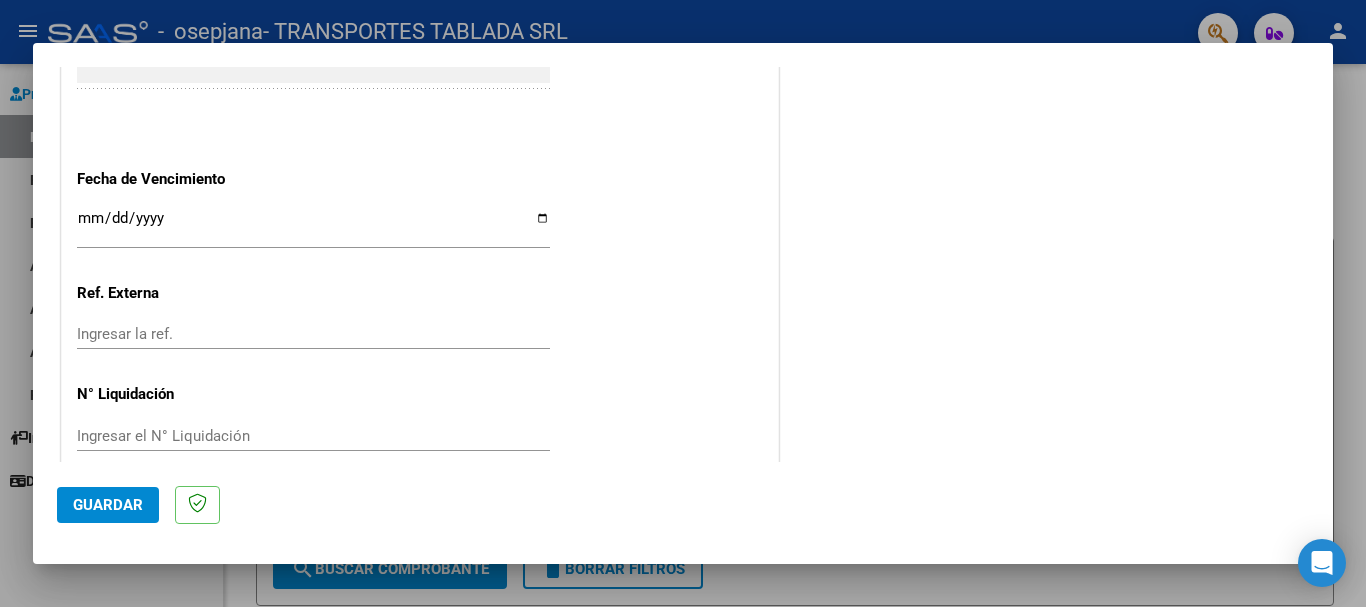scroll, scrollTop: 1327, scrollLeft: 0, axis: vertical 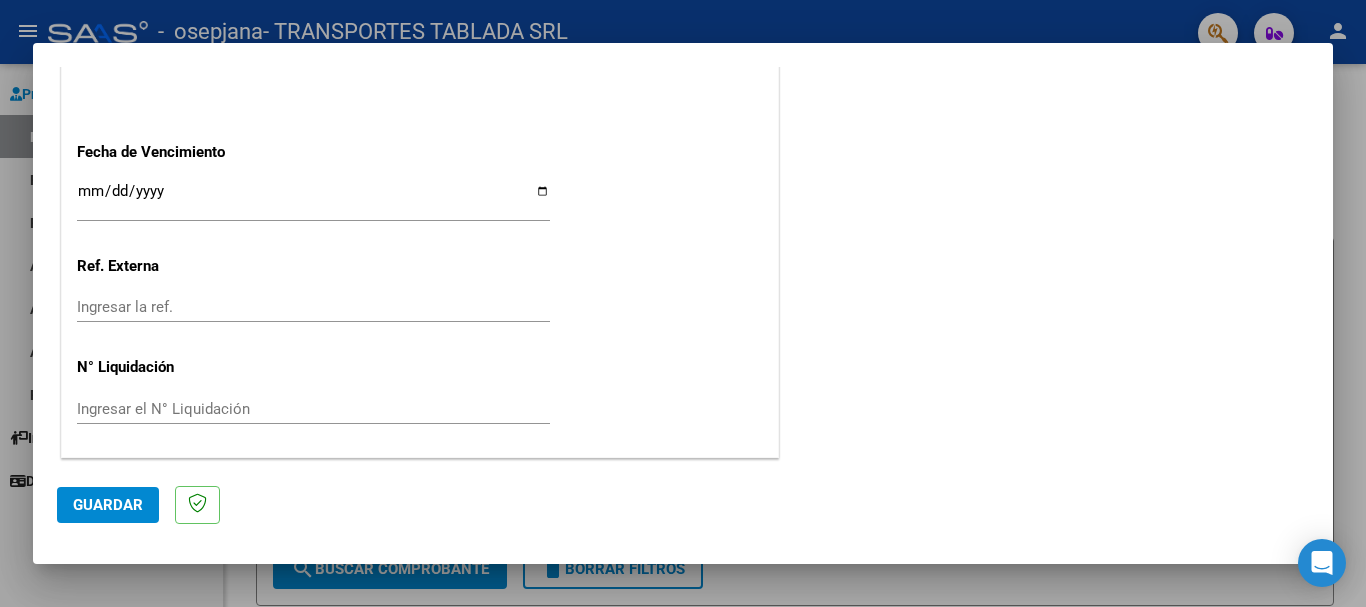 type on "202507" 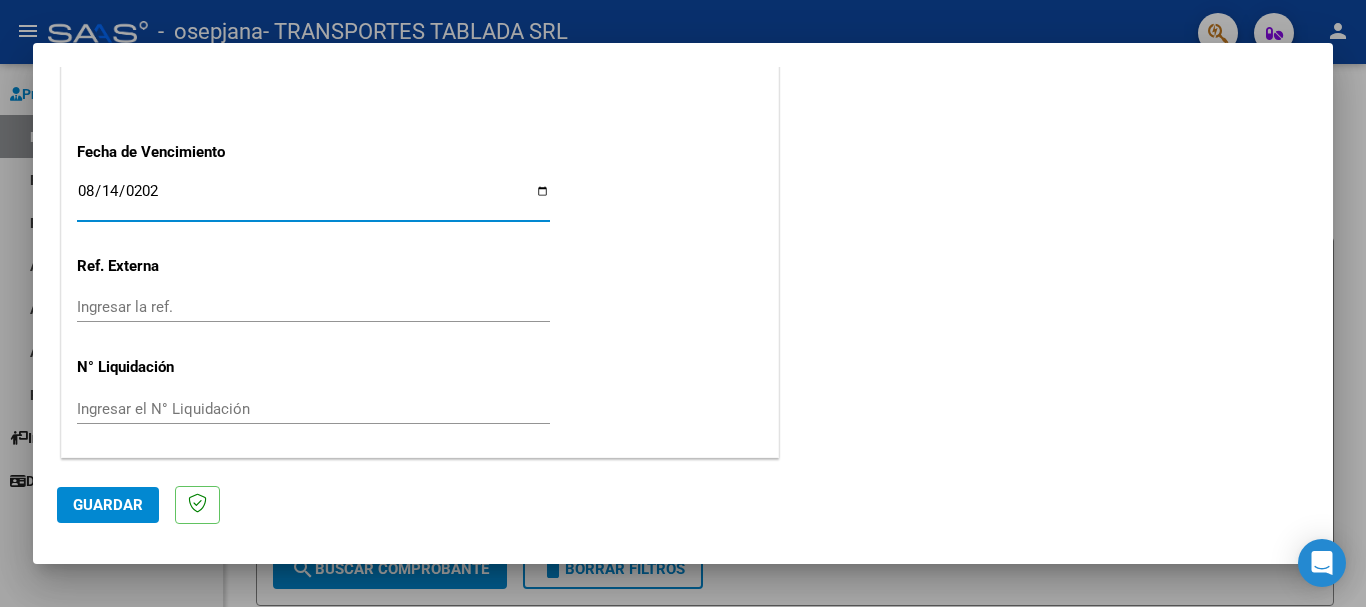 type on "2025-08-14" 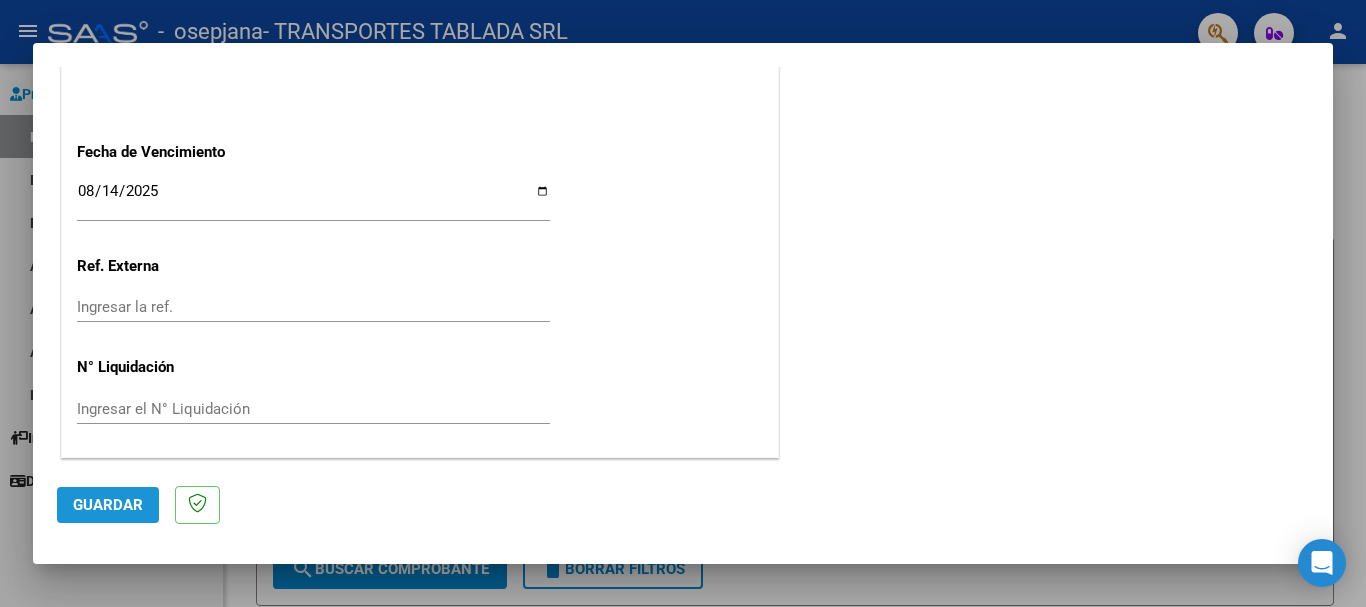 click on "Guardar" 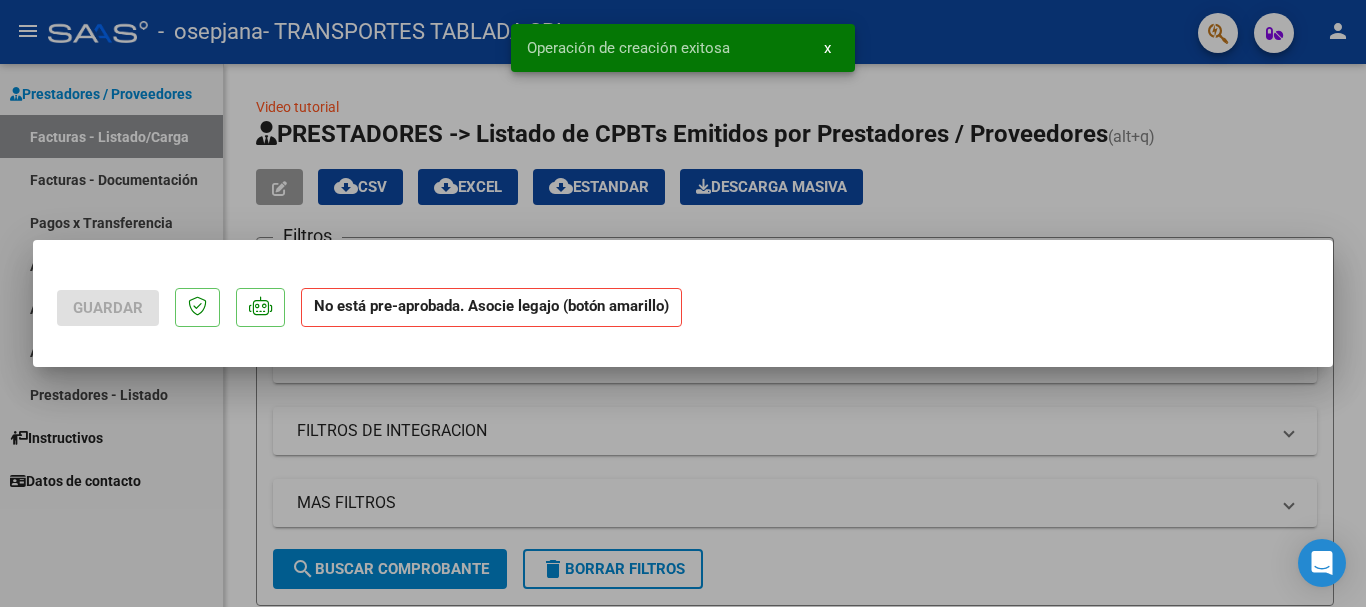 scroll, scrollTop: 0, scrollLeft: 0, axis: both 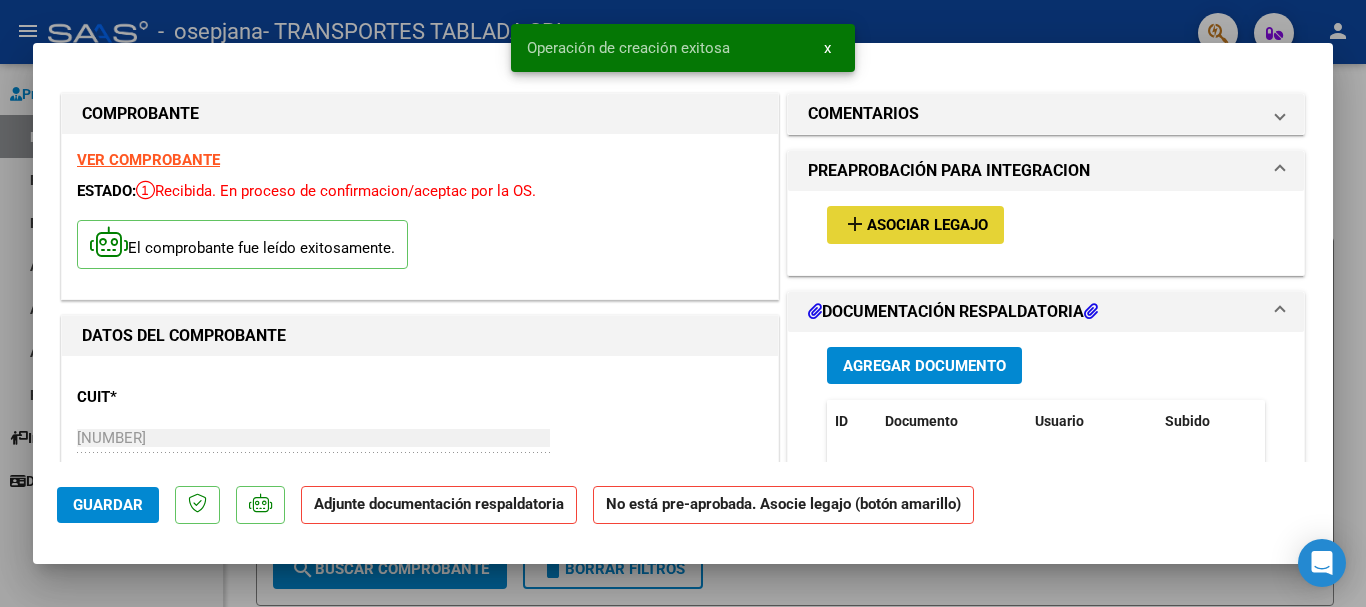 click on "Asociar Legajo" at bounding box center [927, 226] 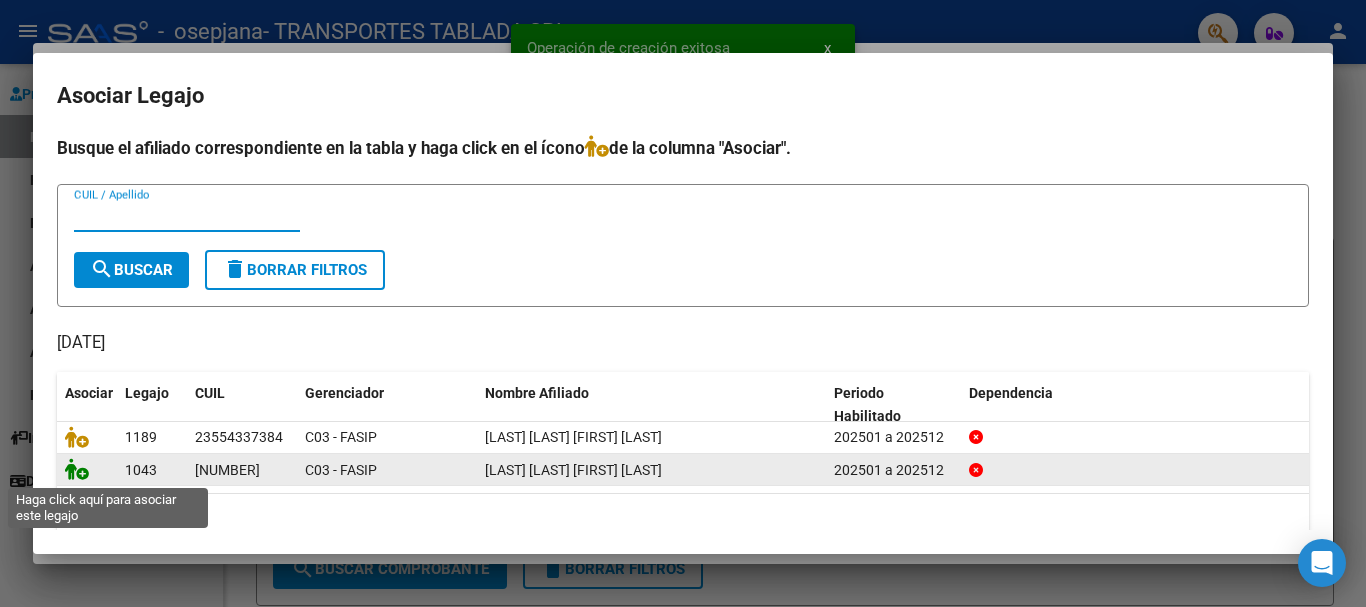 click 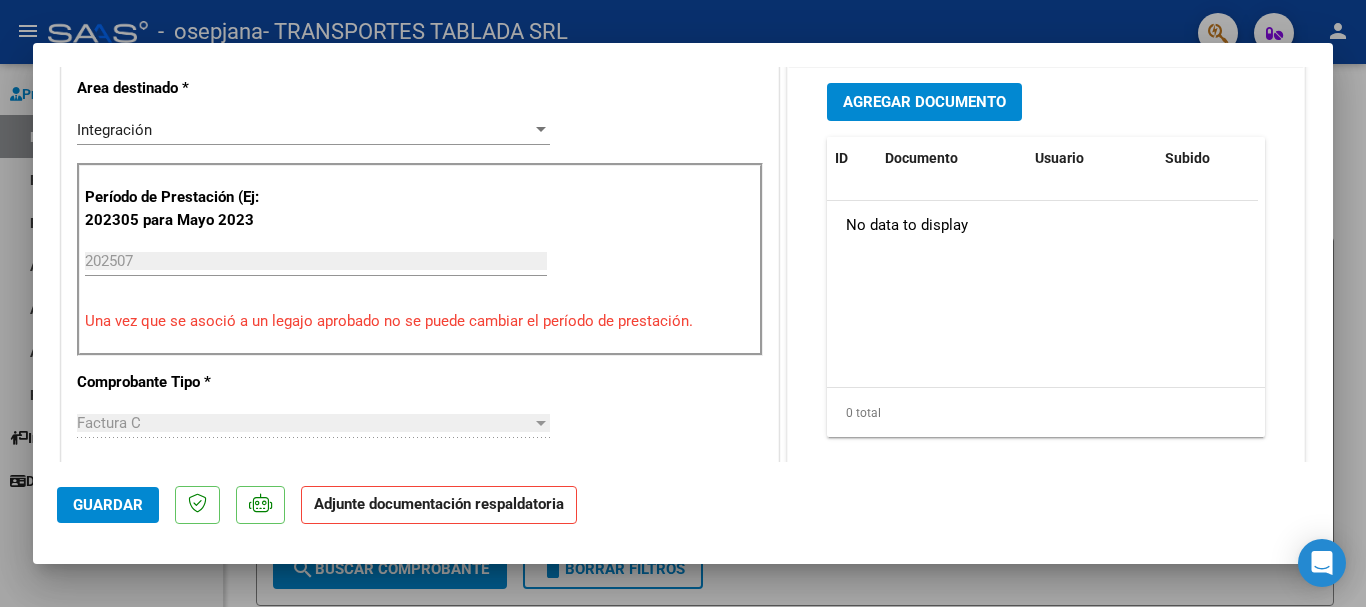 scroll, scrollTop: 600, scrollLeft: 0, axis: vertical 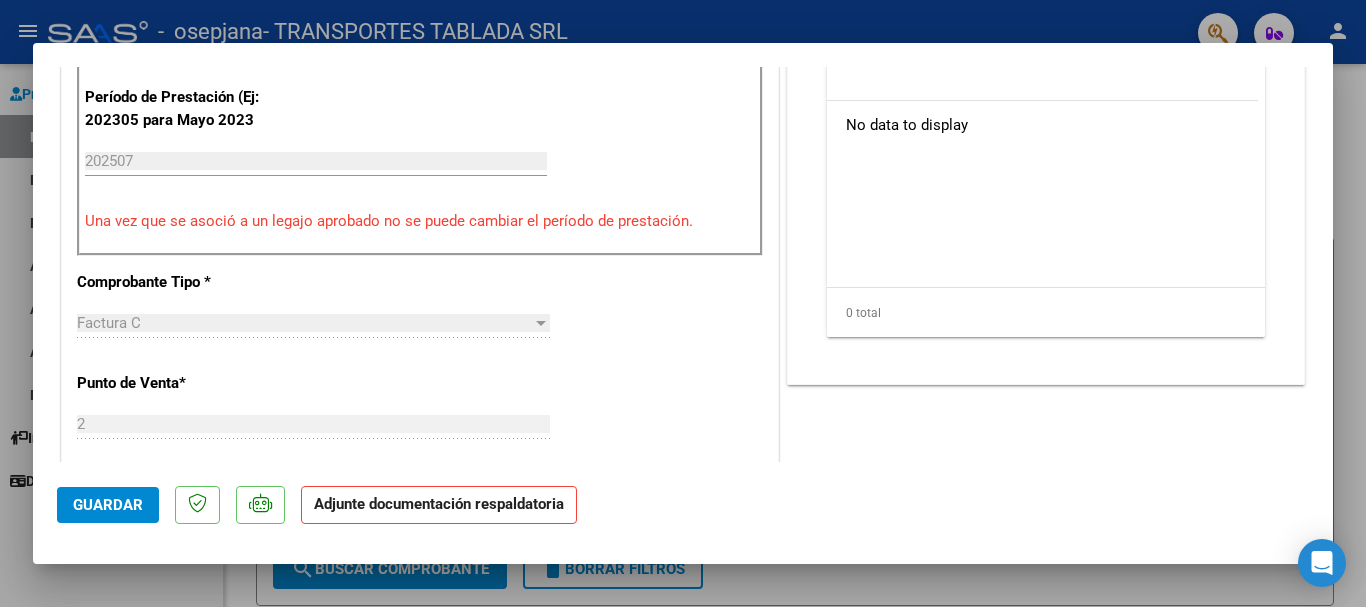 click on "Adjunte documentación respaldatoria" 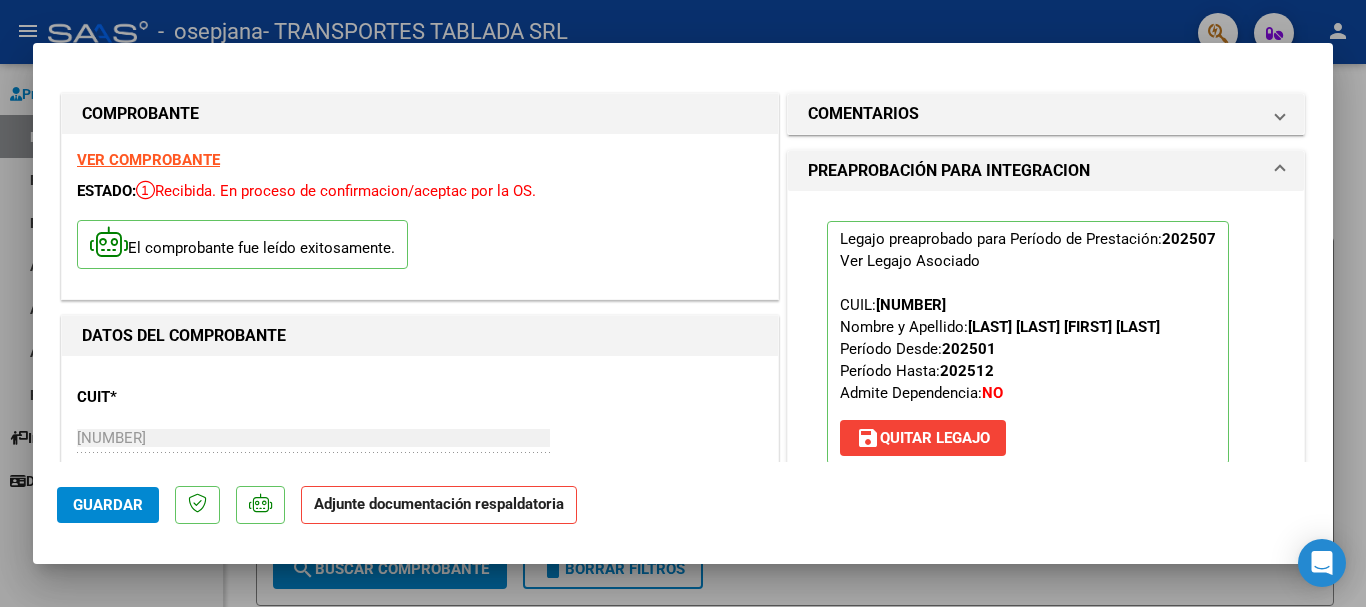 scroll, scrollTop: 500, scrollLeft: 0, axis: vertical 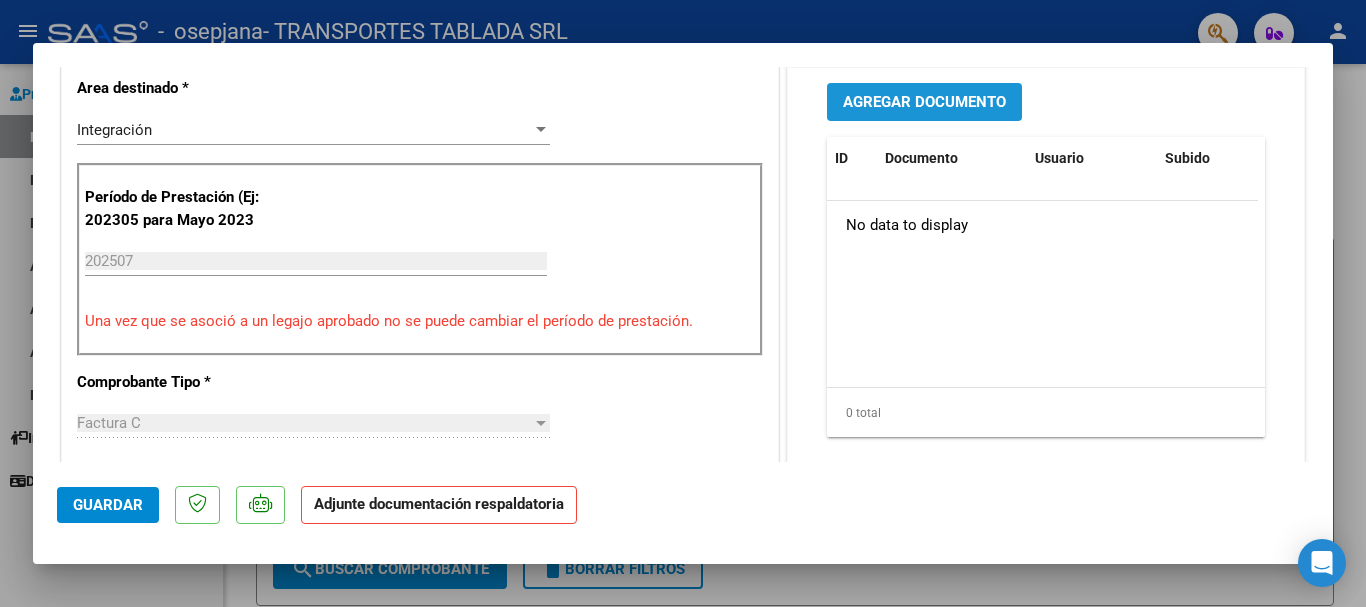 click on "Agregar Documento" at bounding box center [924, 103] 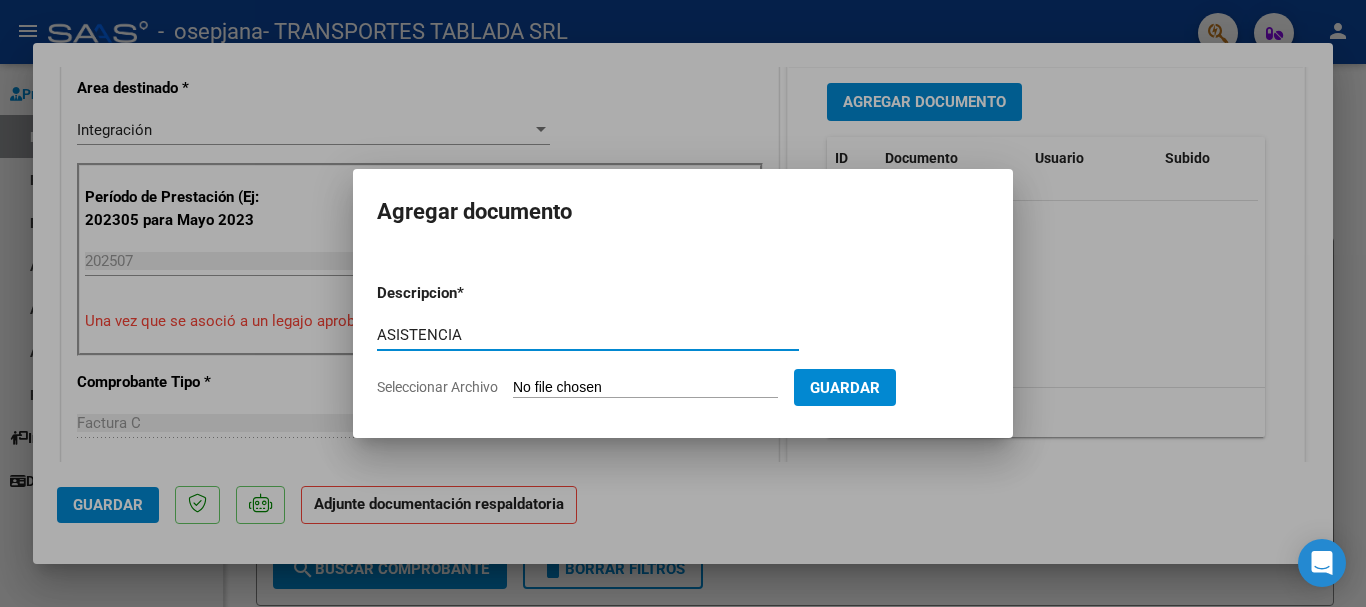 type on "ASISTENCIA" 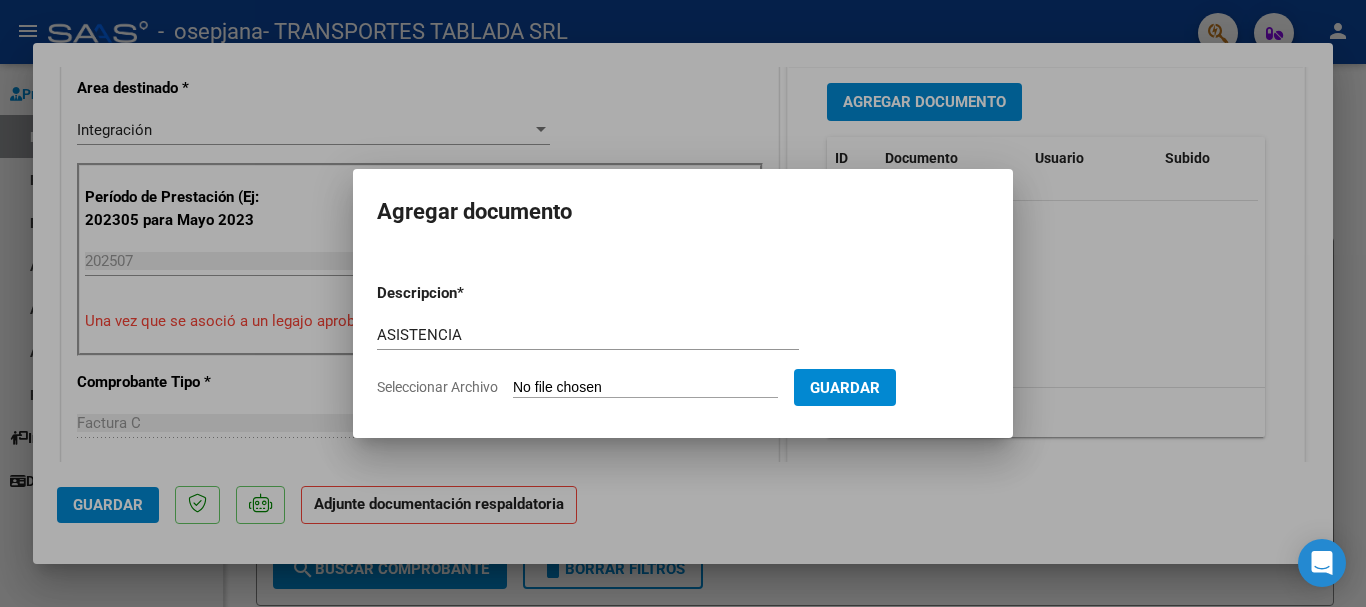 type on "C:\fakepath\CamScanner 04-08-2025 14.30.pdf" 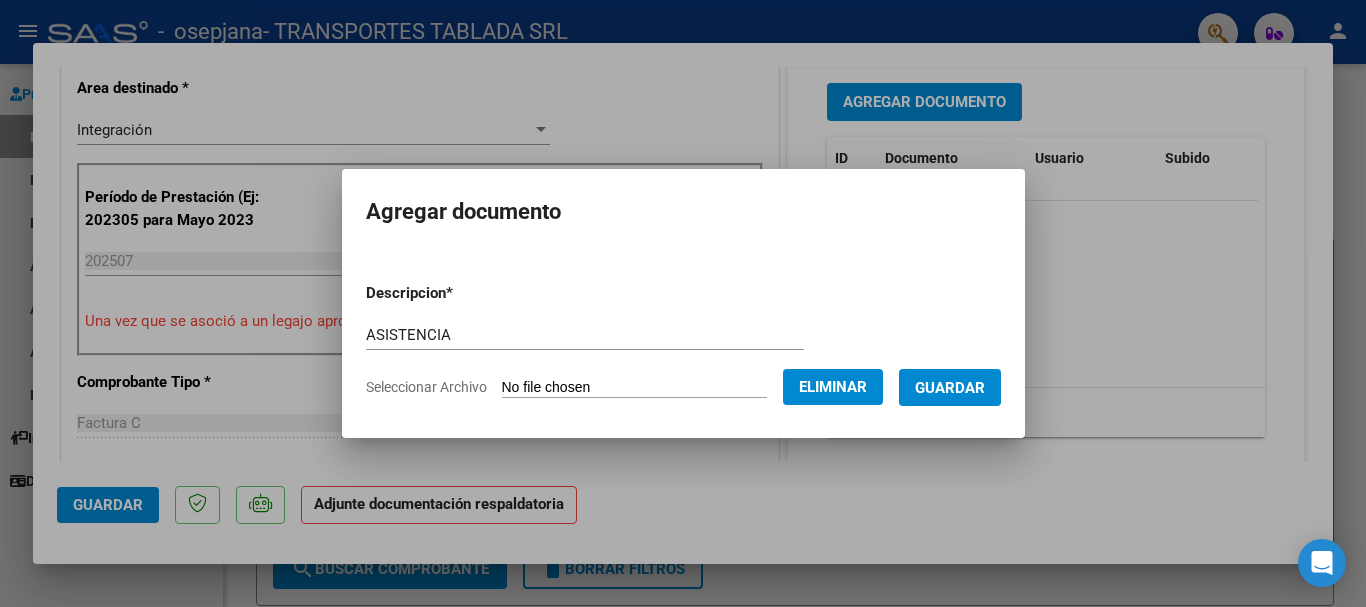 click on "Guardar" at bounding box center [950, 388] 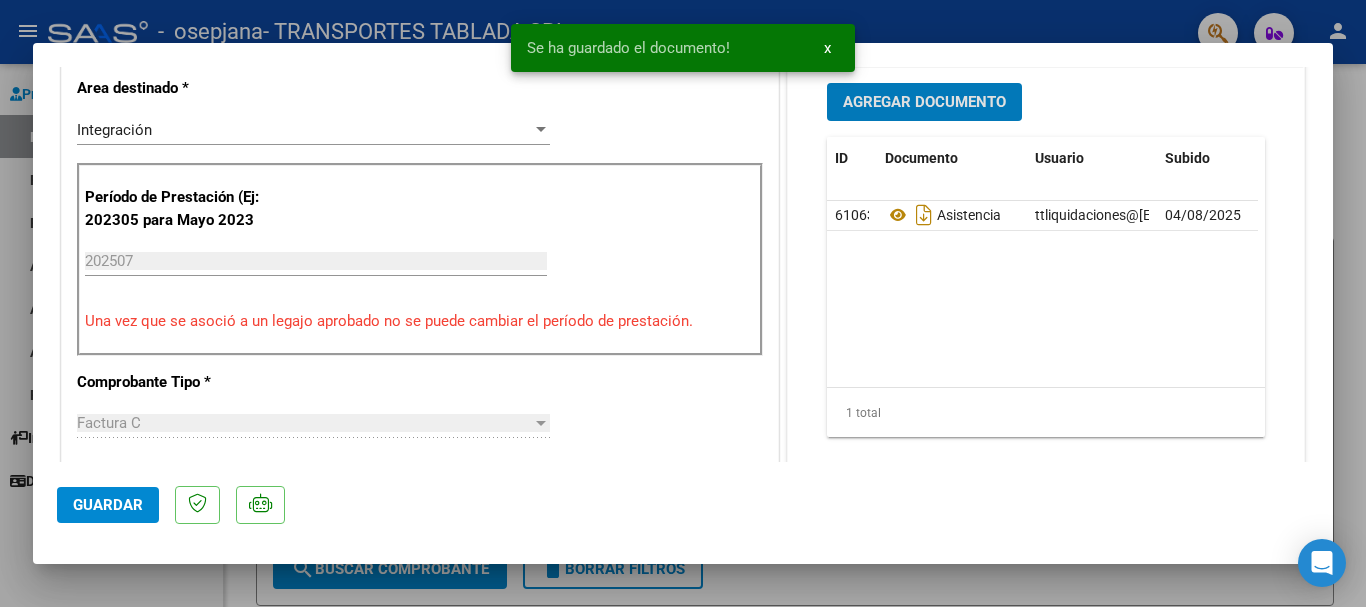 scroll, scrollTop: 1000, scrollLeft: 0, axis: vertical 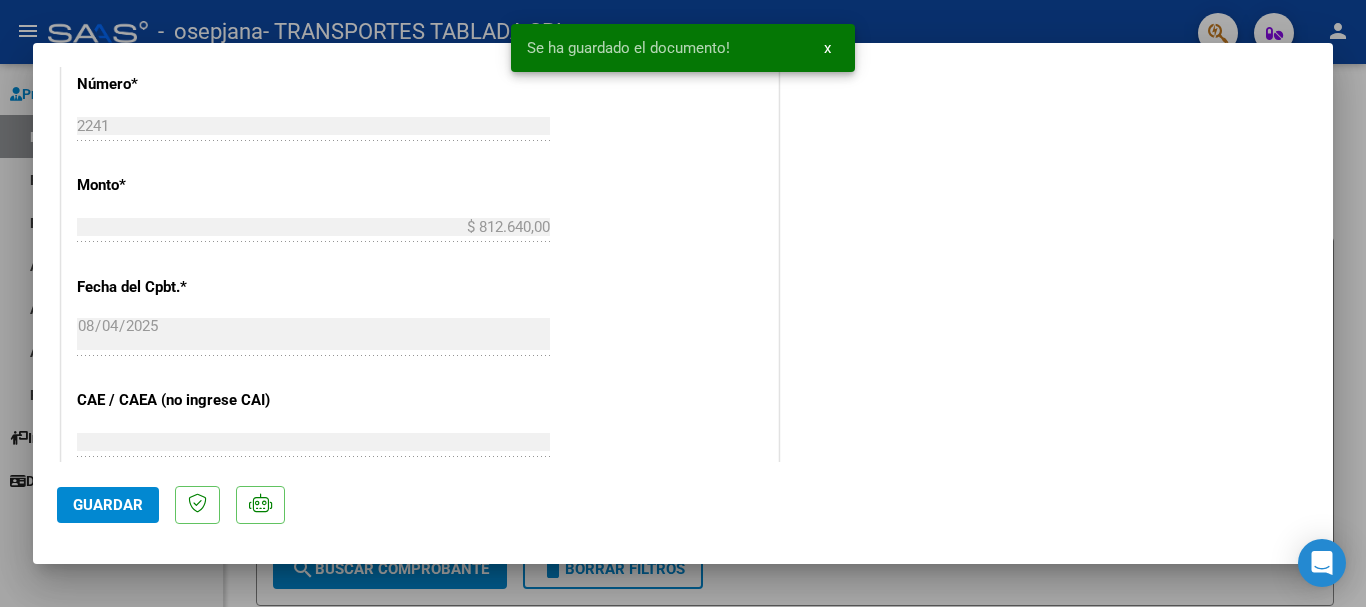 click on "Guardar" 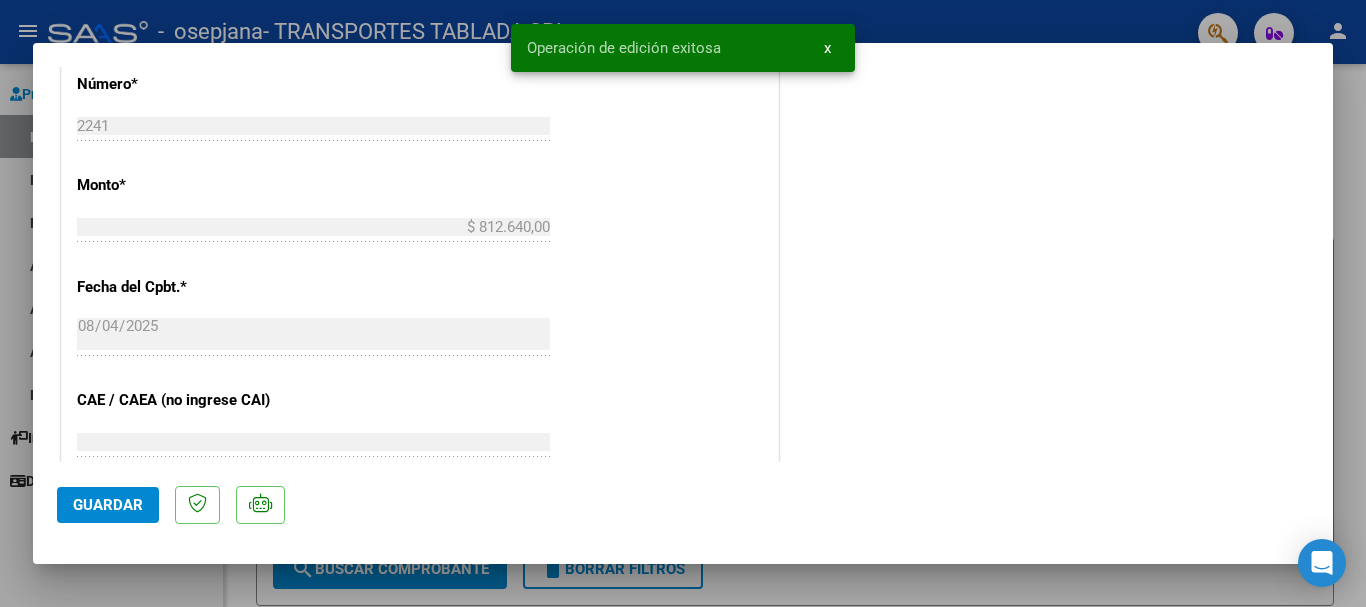 click at bounding box center (683, 303) 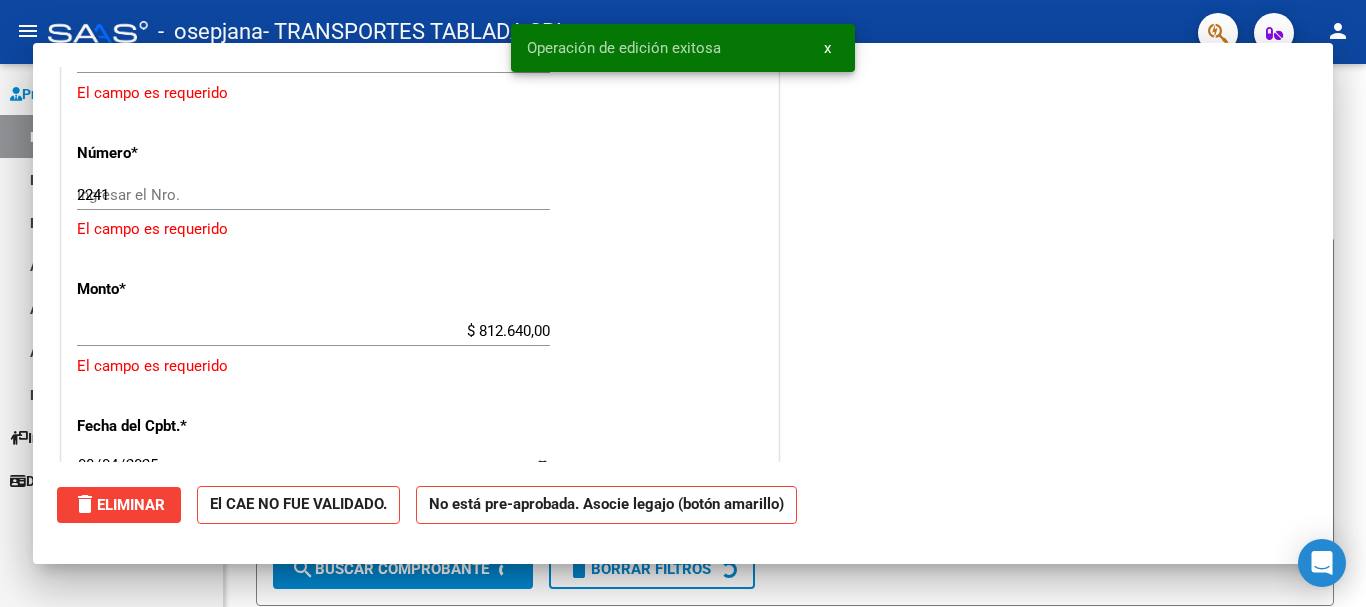 type 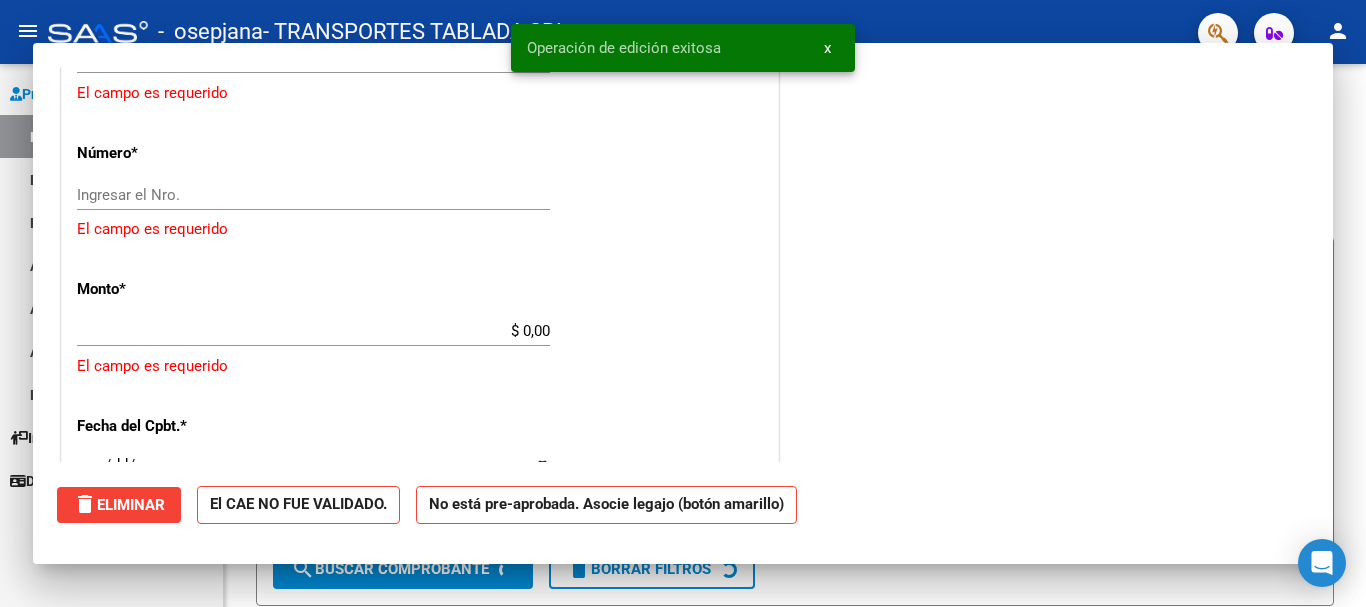 scroll, scrollTop: 1069, scrollLeft: 0, axis: vertical 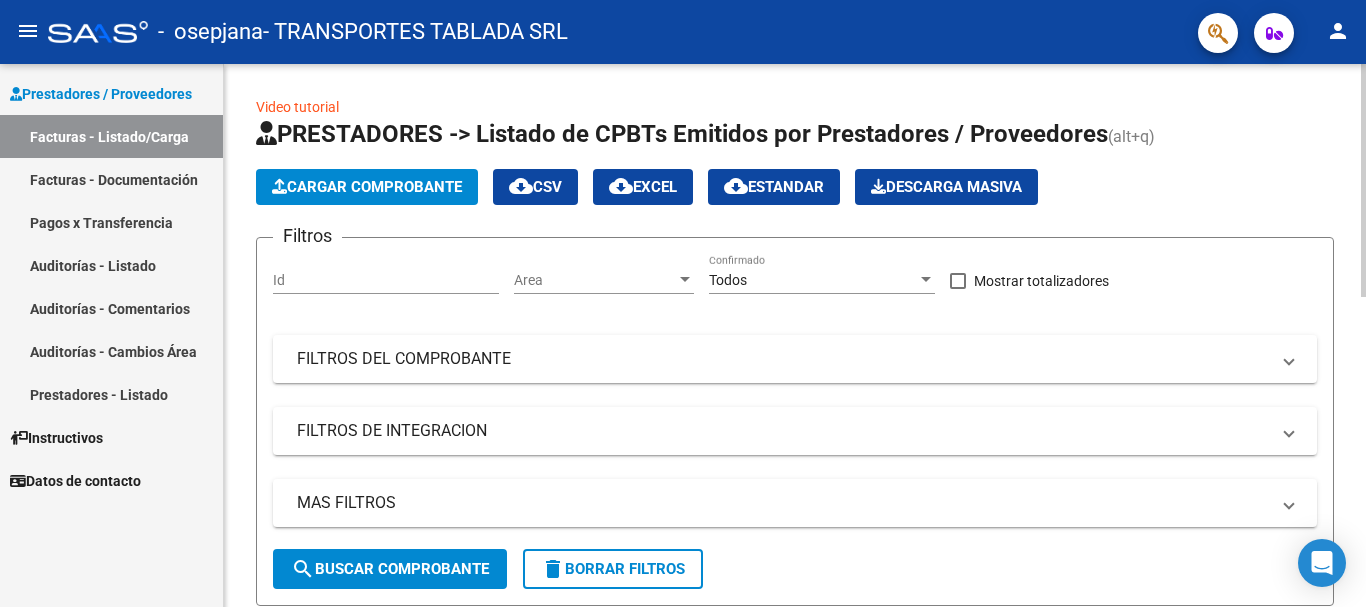 click on "Cargar Comprobante" 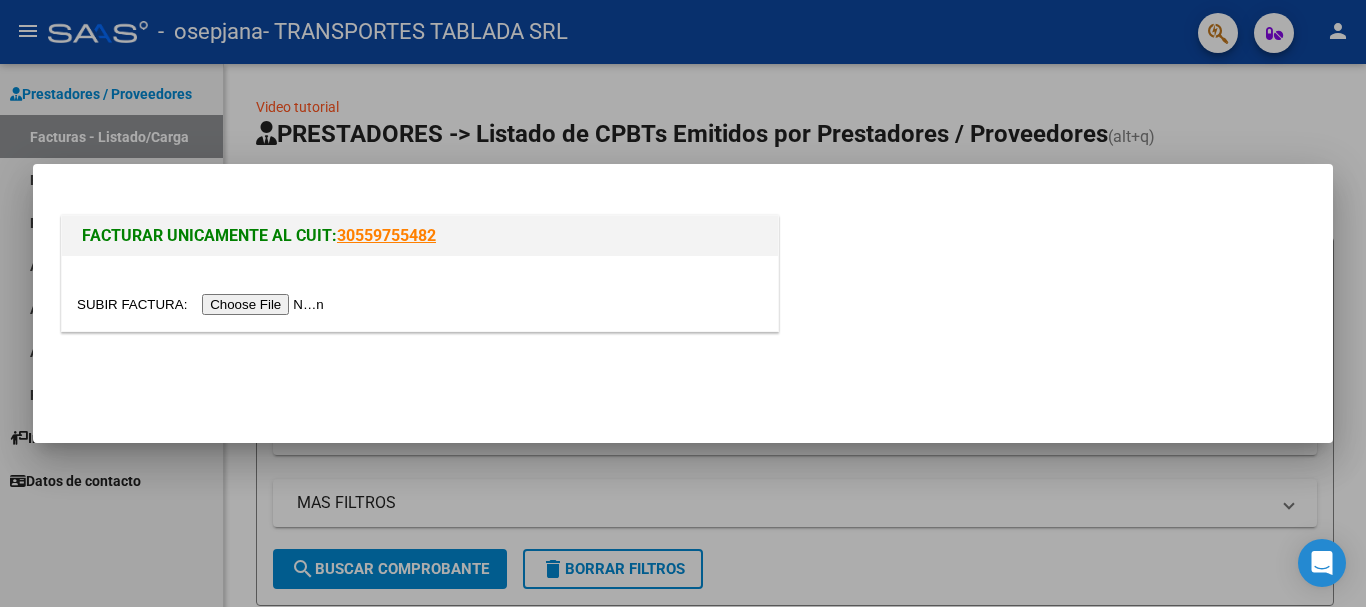 click at bounding box center [203, 304] 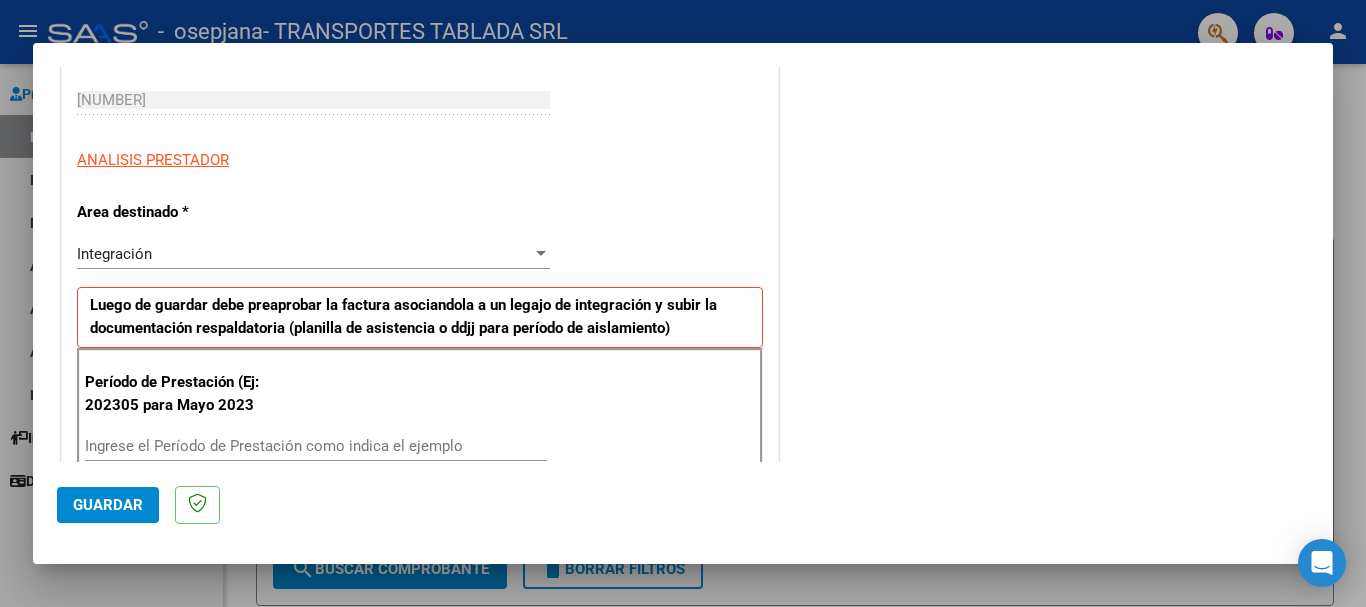 scroll, scrollTop: 400, scrollLeft: 0, axis: vertical 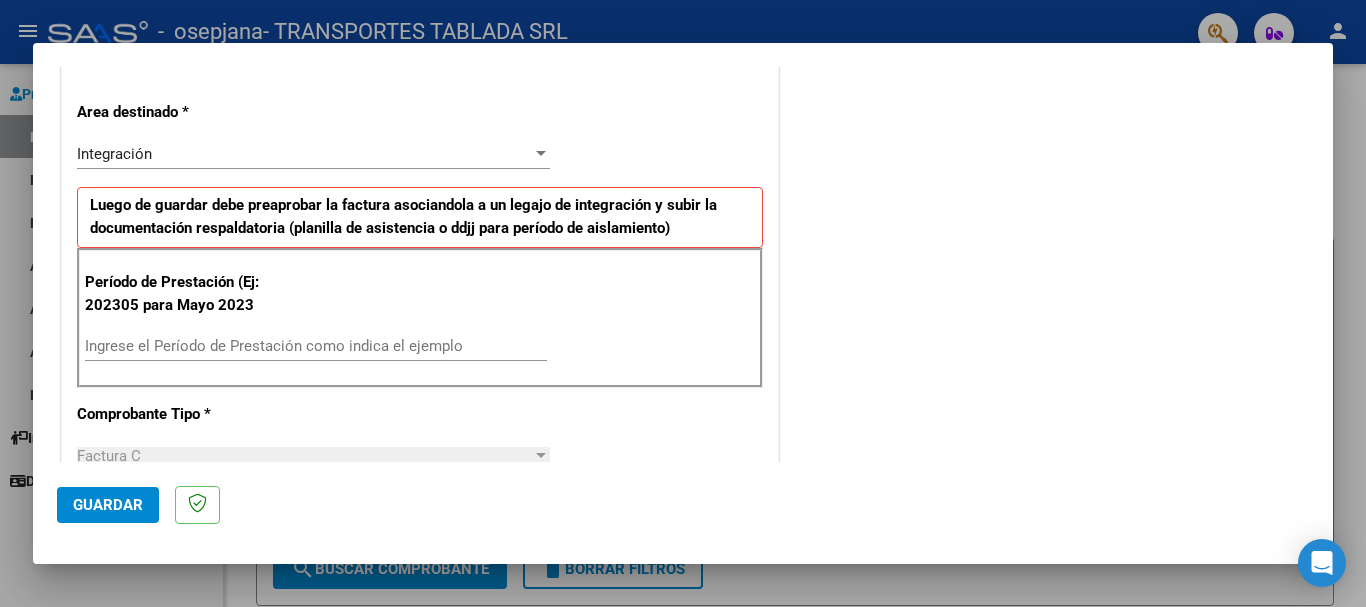 click on "Ingrese el Período de Prestación como indica el ejemplo" at bounding box center [316, 346] 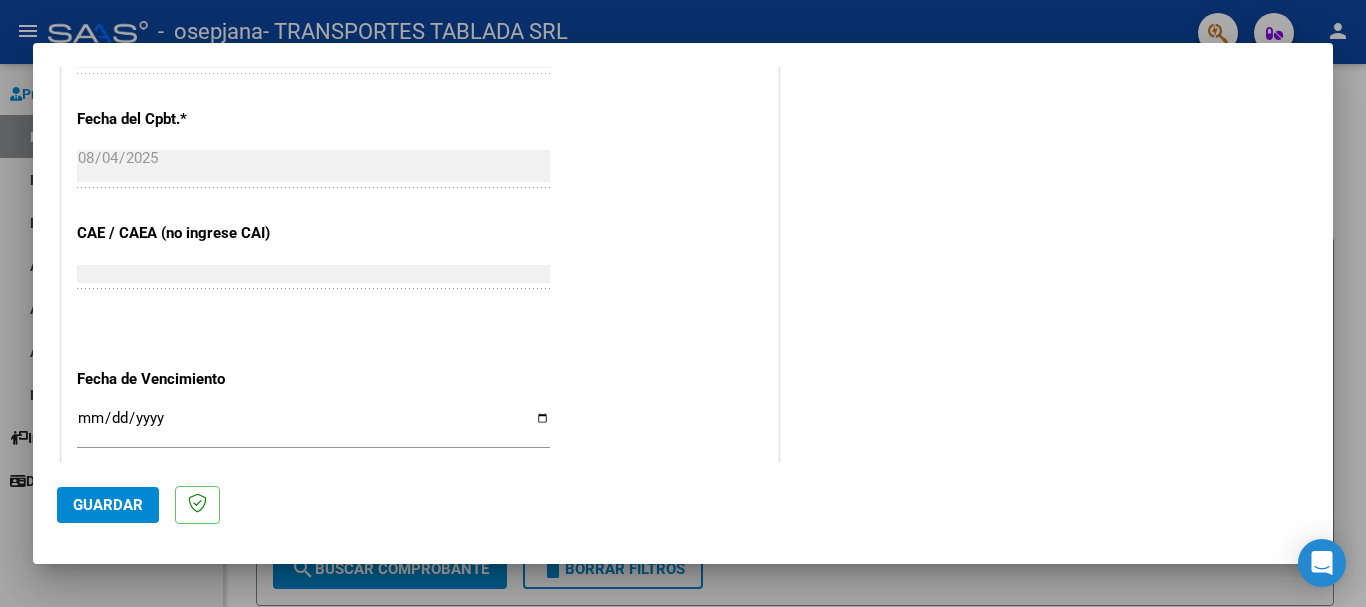 scroll, scrollTop: 1300, scrollLeft: 0, axis: vertical 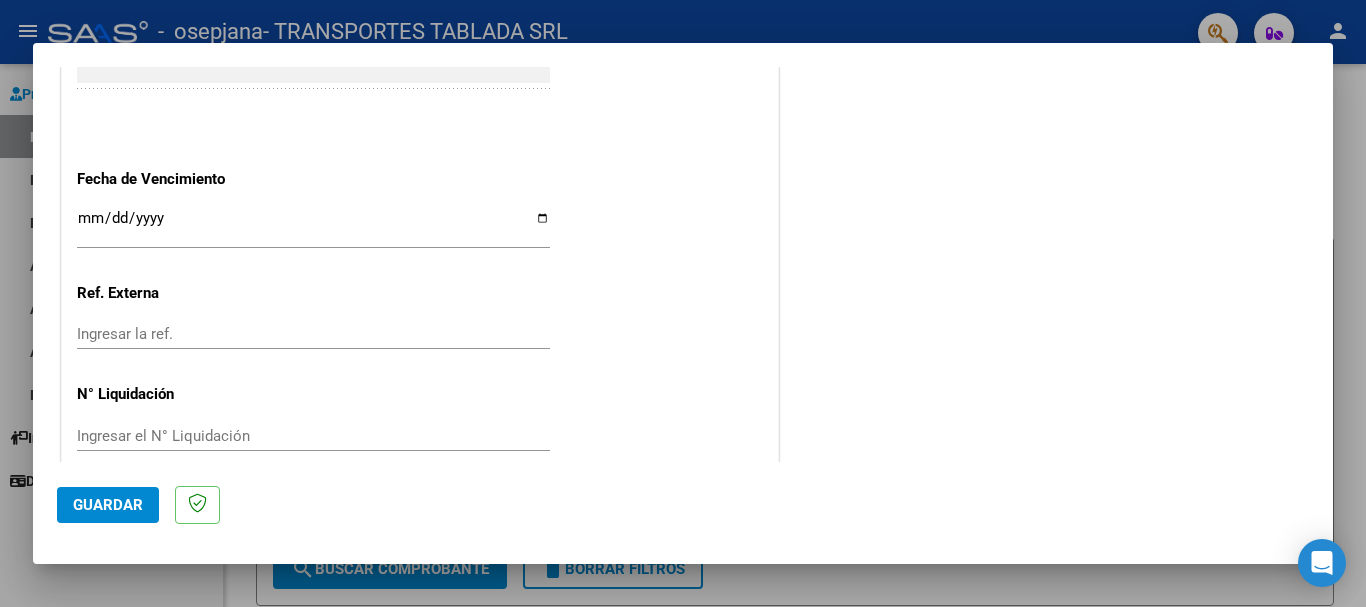 type on "202507" 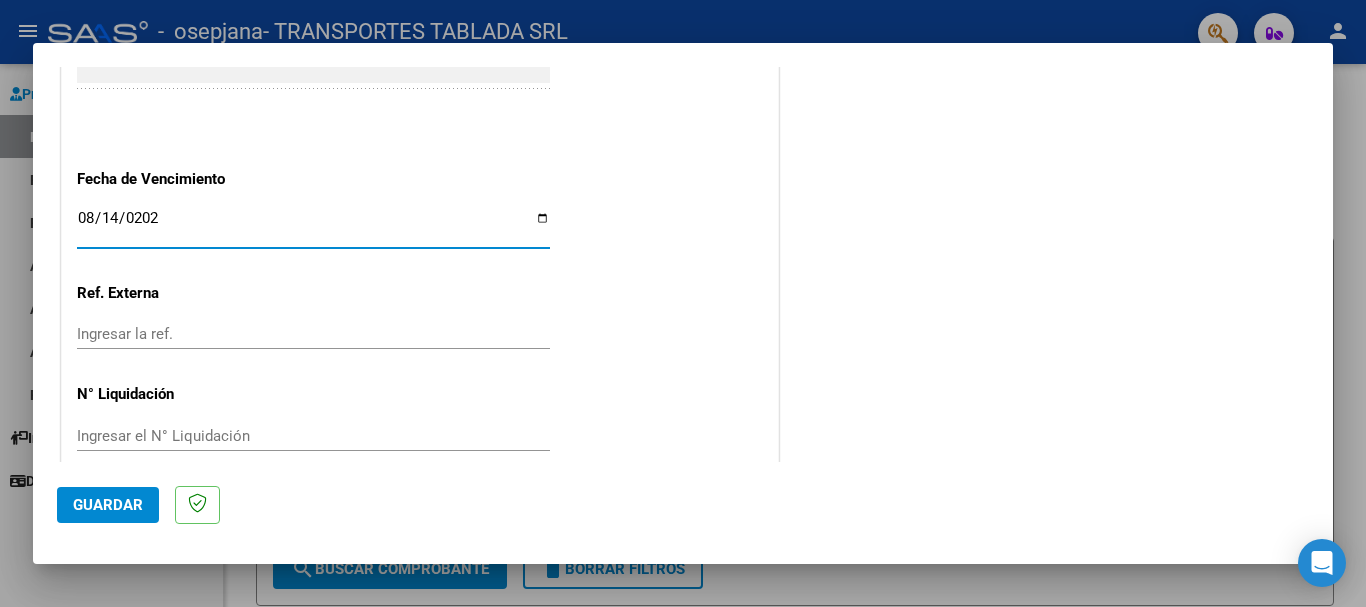type on "2025-08-14" 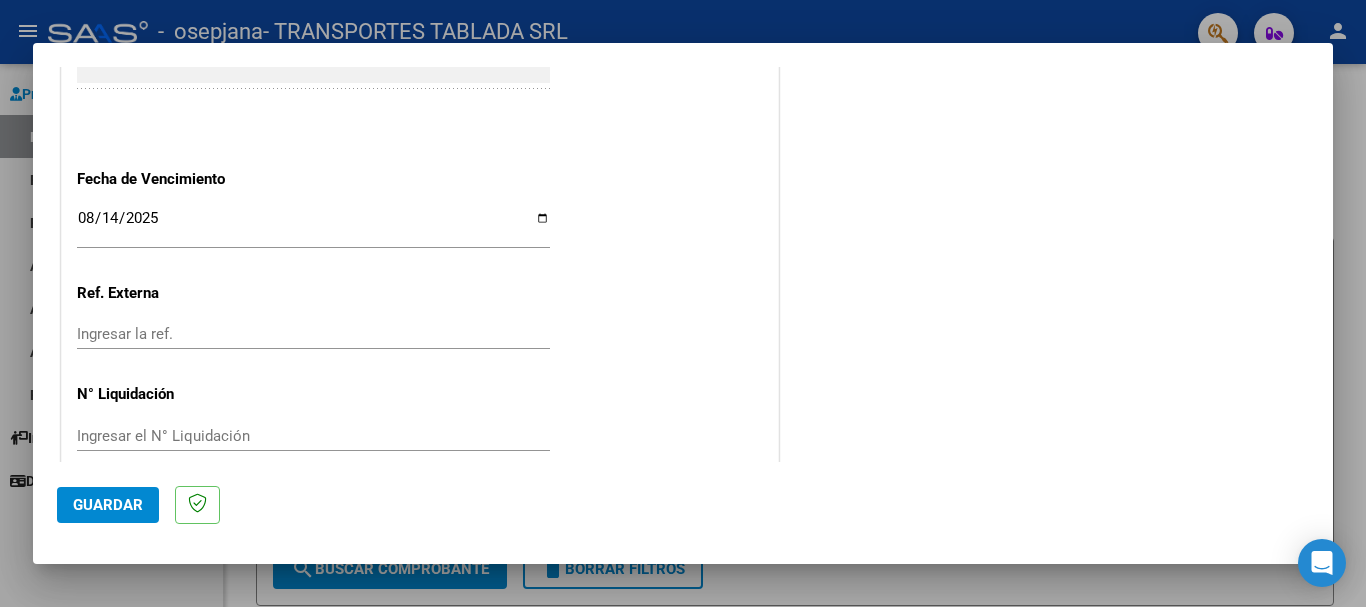 scroll, scrollTop: 1327, scrollLeft: 0, axis: vertical 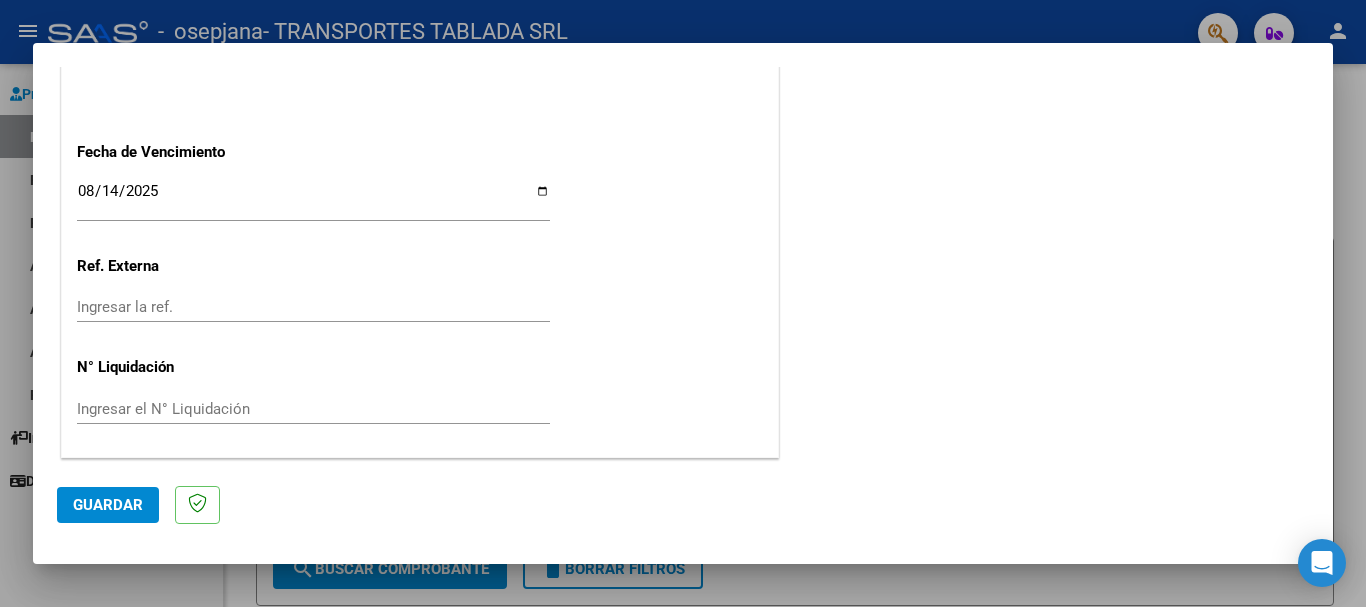 click on "Guardar" 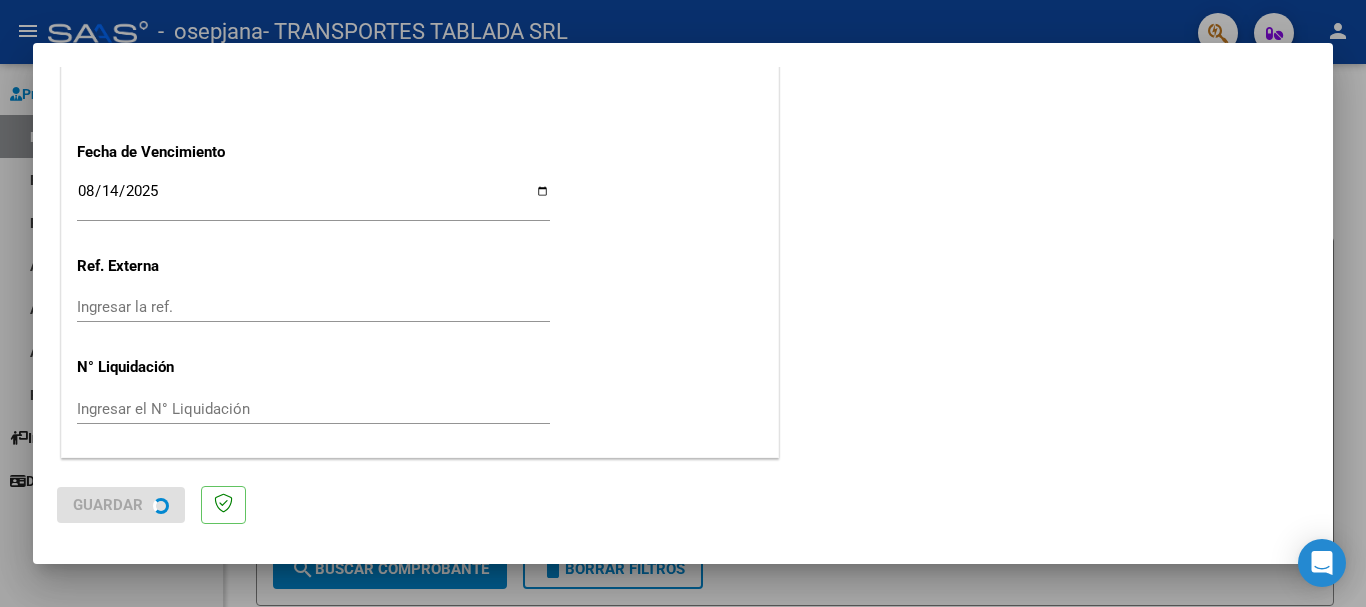 scroll, scrollTop: 0, scrollLeft: 0, axis: both 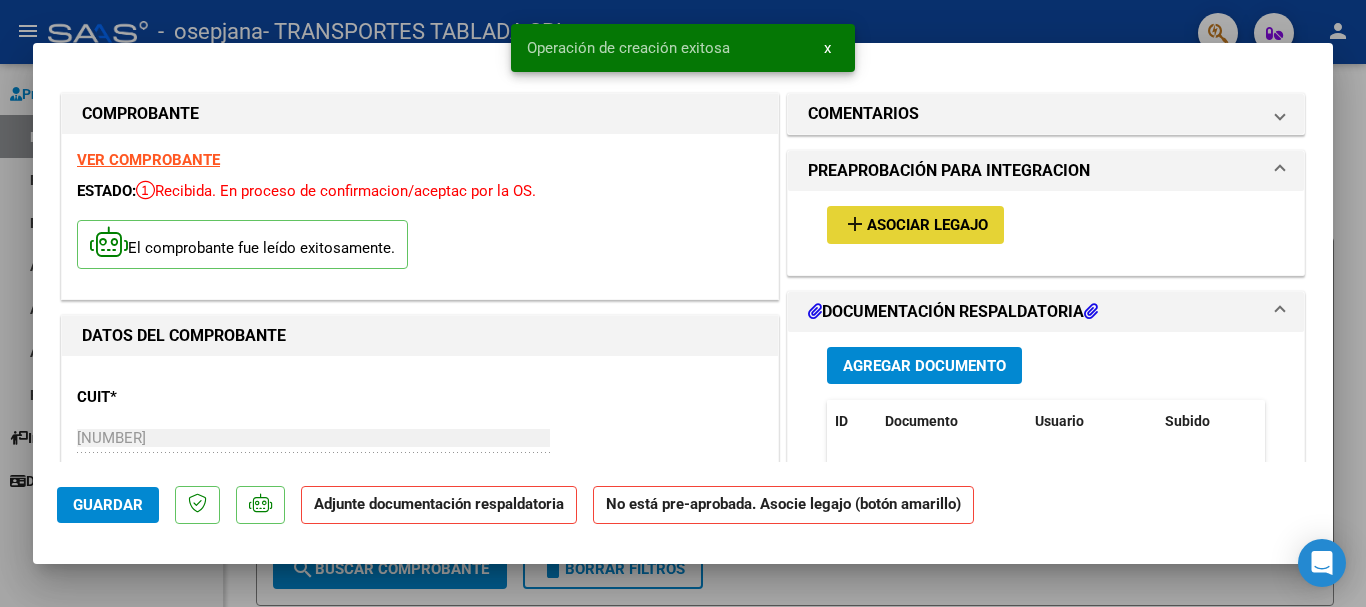 click on "Asociar Legajo" at bounding box center [927, 226] 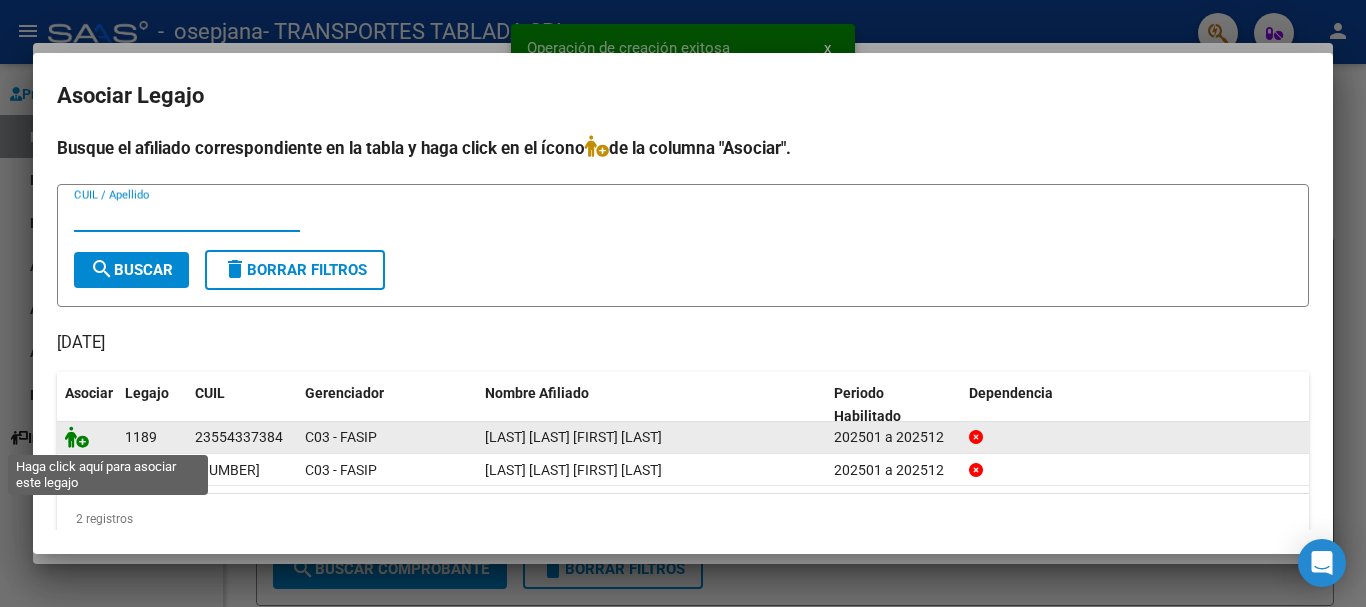 click 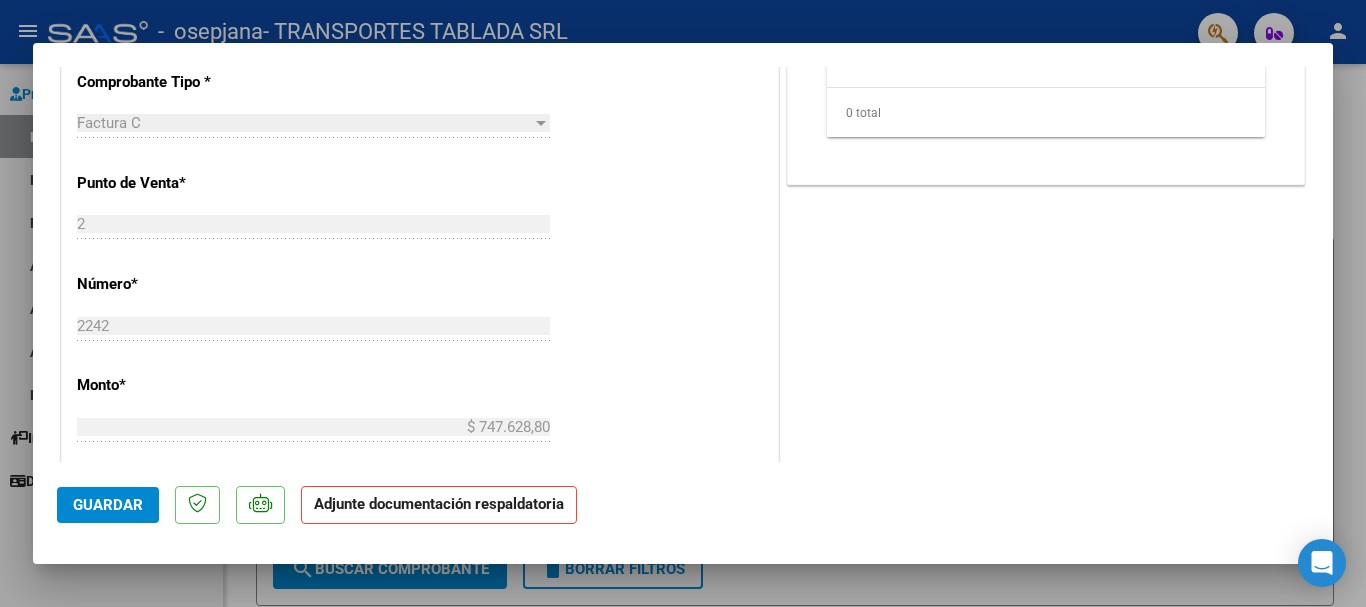 scroll, scrollTop: 400, scrollLeft: 0, axis: vertical 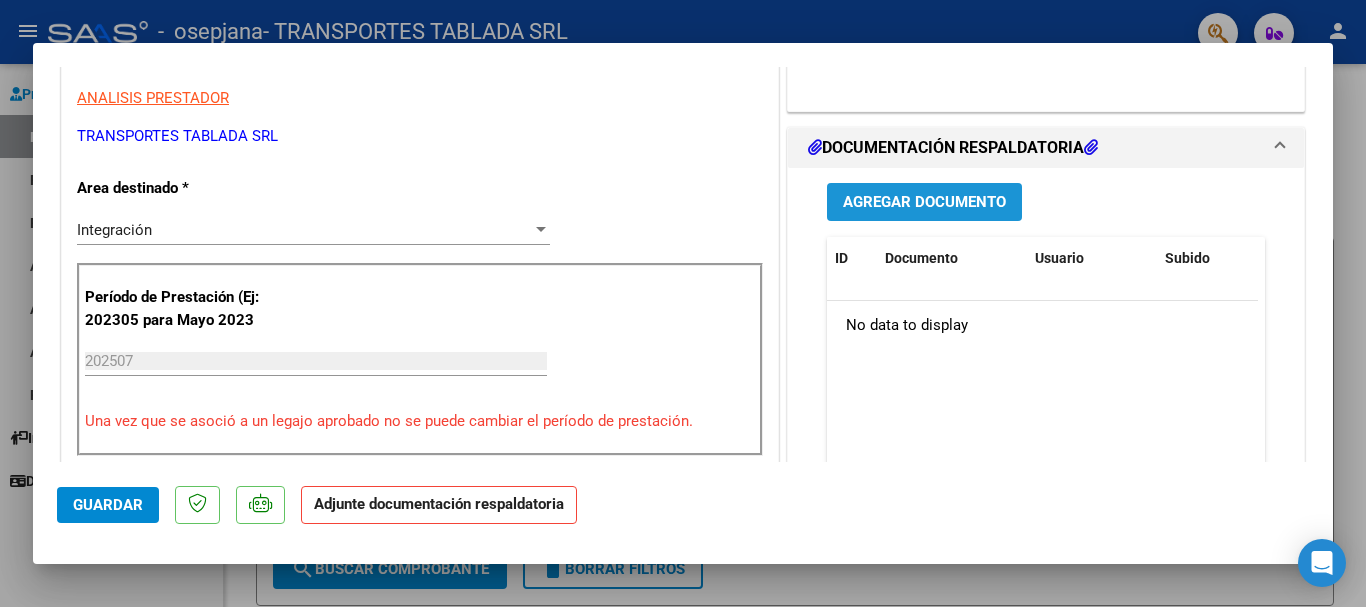 click on "Agregar Documento" at bounding box center (924, 203) 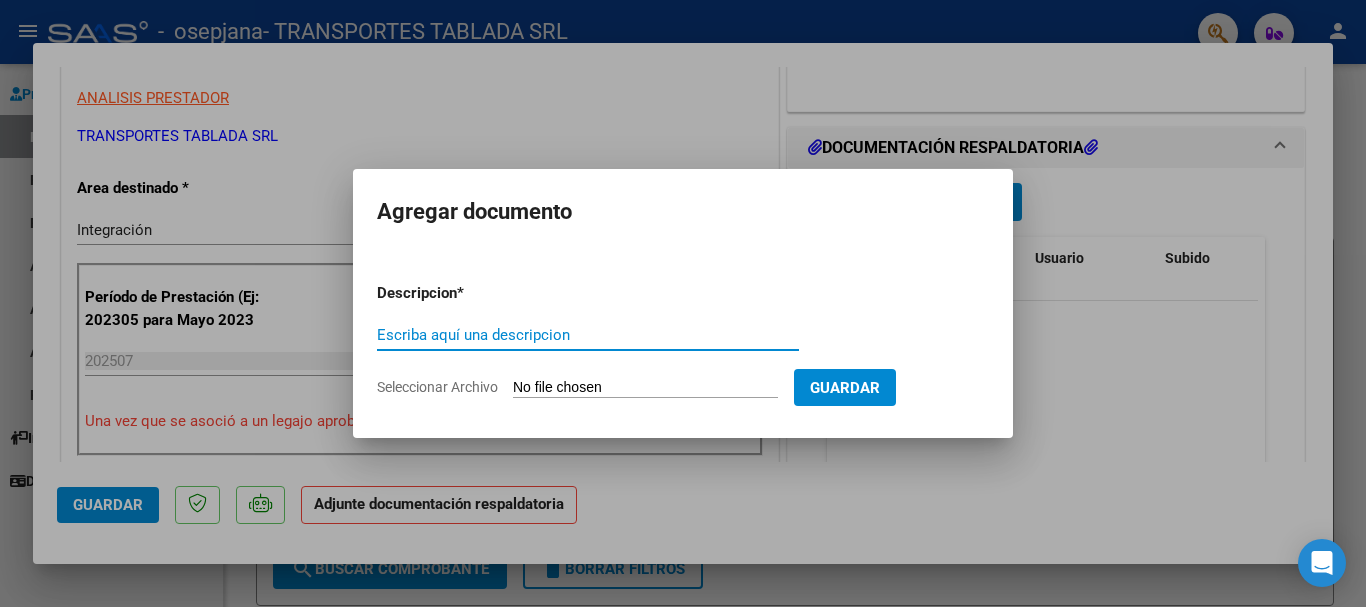 click on "Escriba aquí una descripcion" at bounding box center [588, 335] 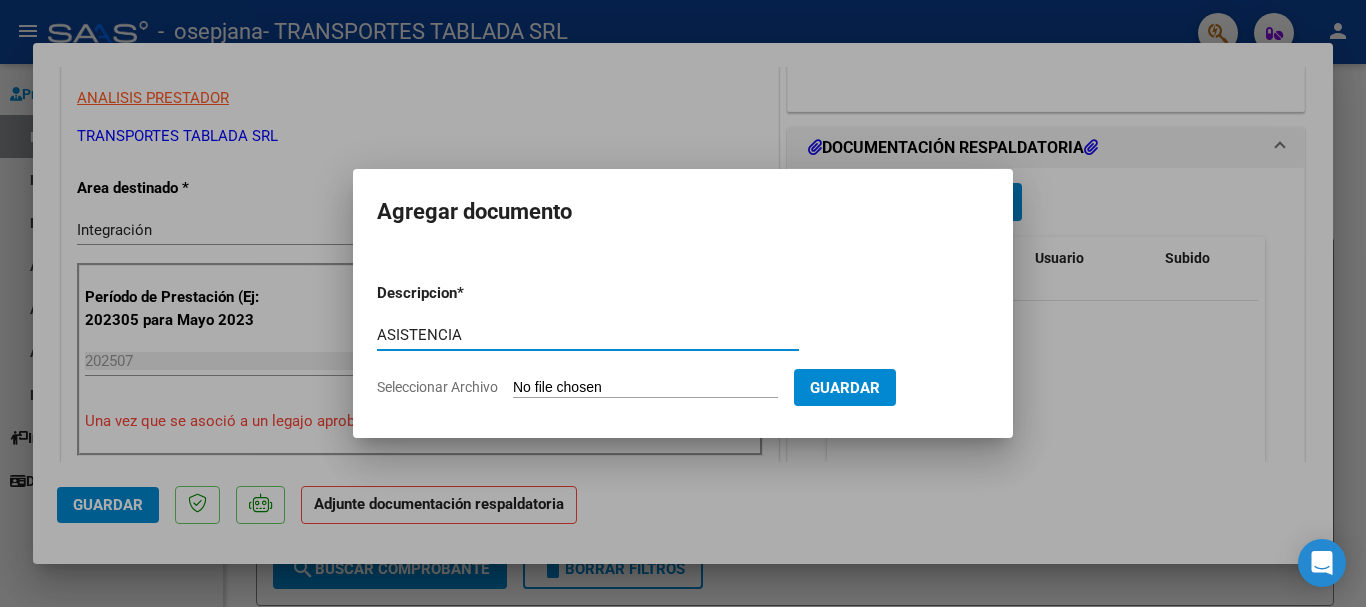 type on "ASISTENCIA" 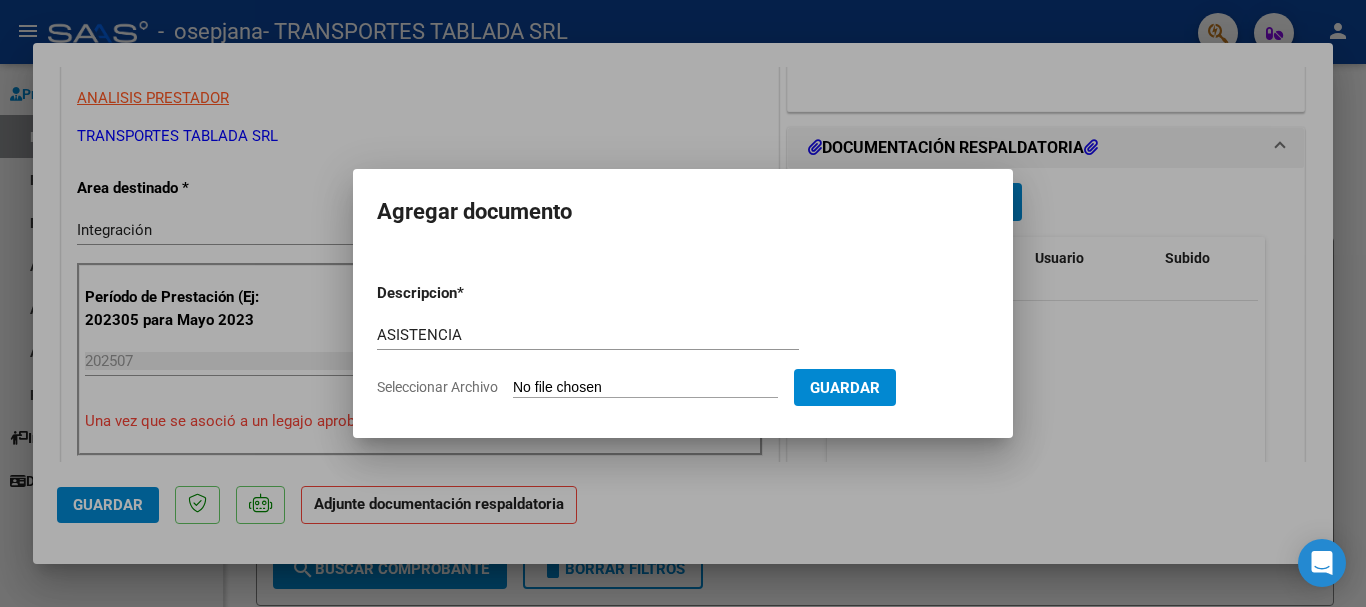 click on "Descripcion  *   ASISTENCIA Escriba aquí una descripcion  Seleccionar Archivo Guardar" at bounding box center (683, 340) 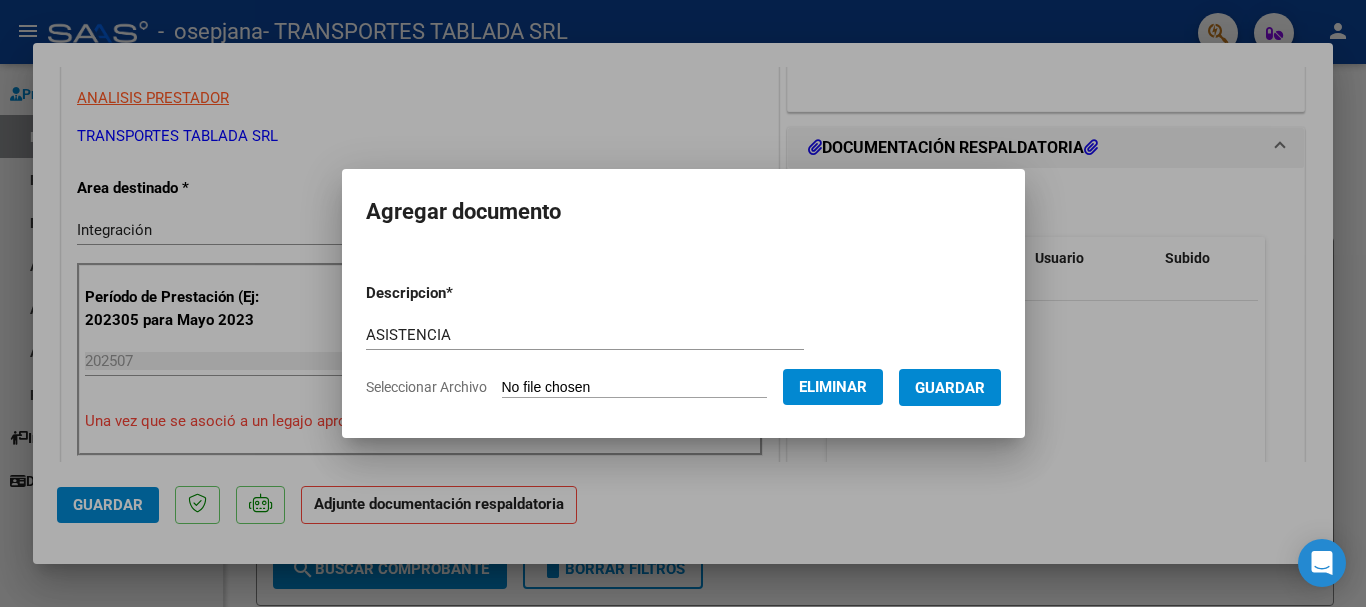 click on "Guardar" at bounding box center [950, 388] 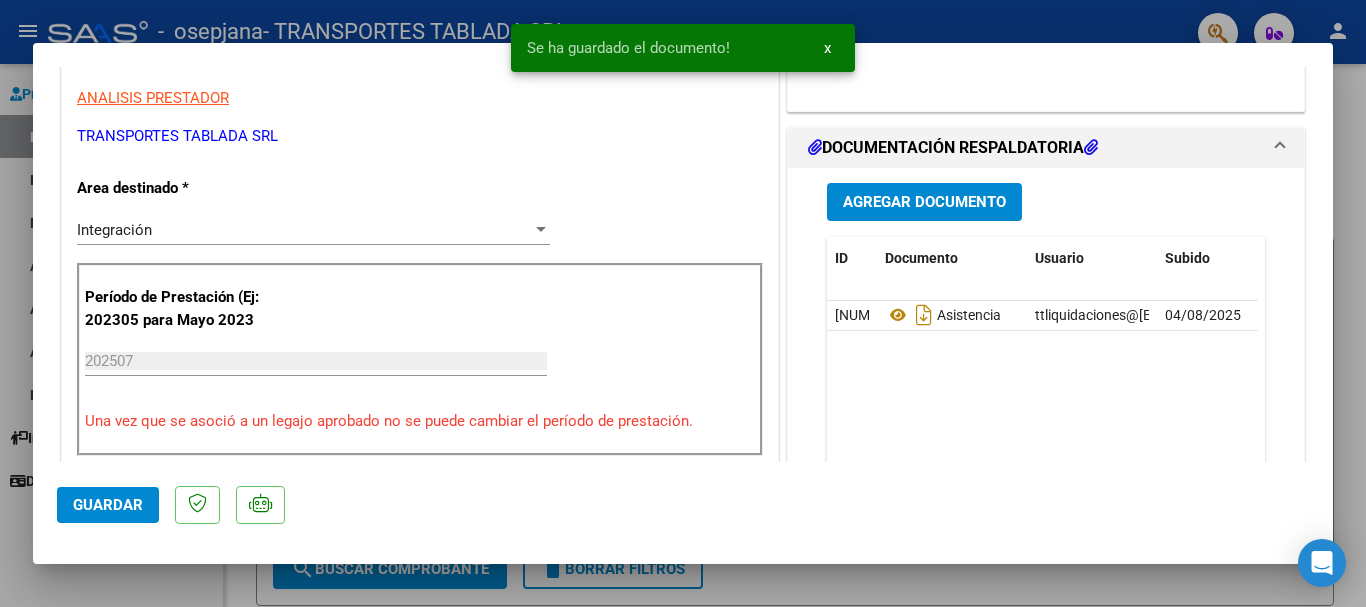 click at bounding box center [683, 303] 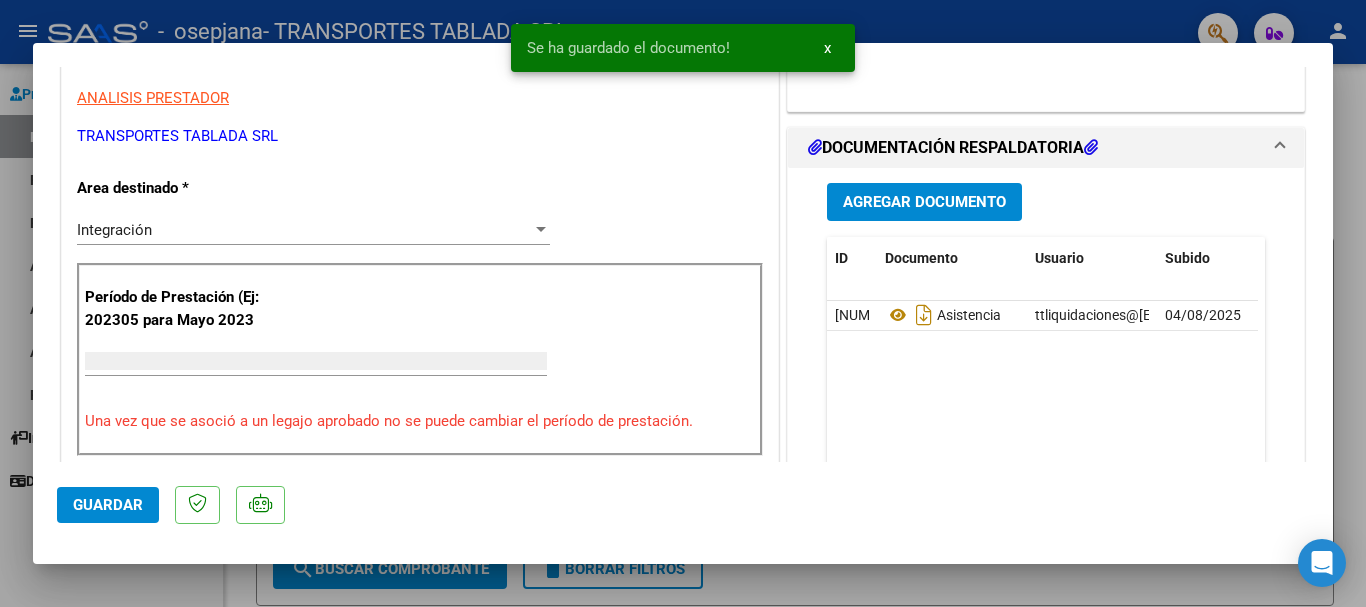 scroll, scrollTop: 0, scrollLeft: 0, axis: both 